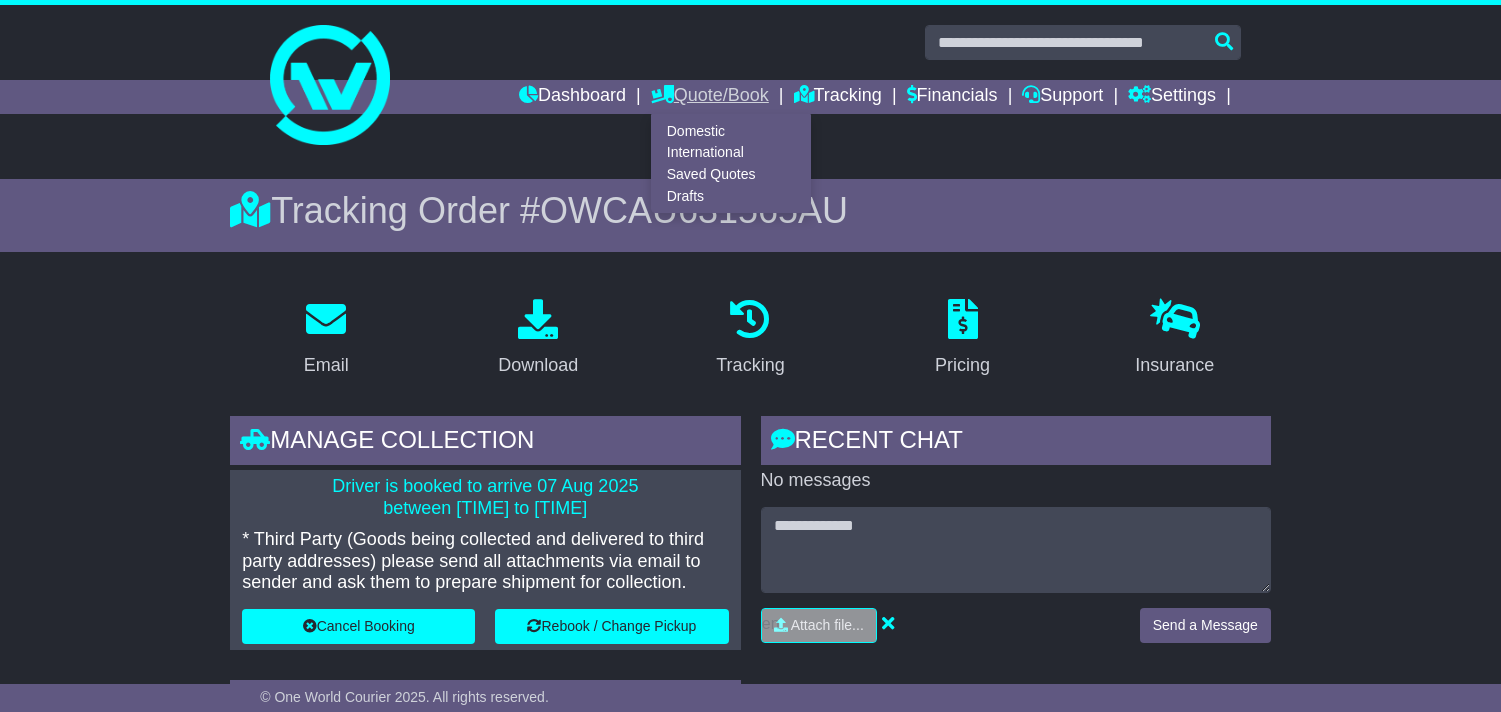 scroll, scrollTop: 0, scrollLeft: 0, axis: both 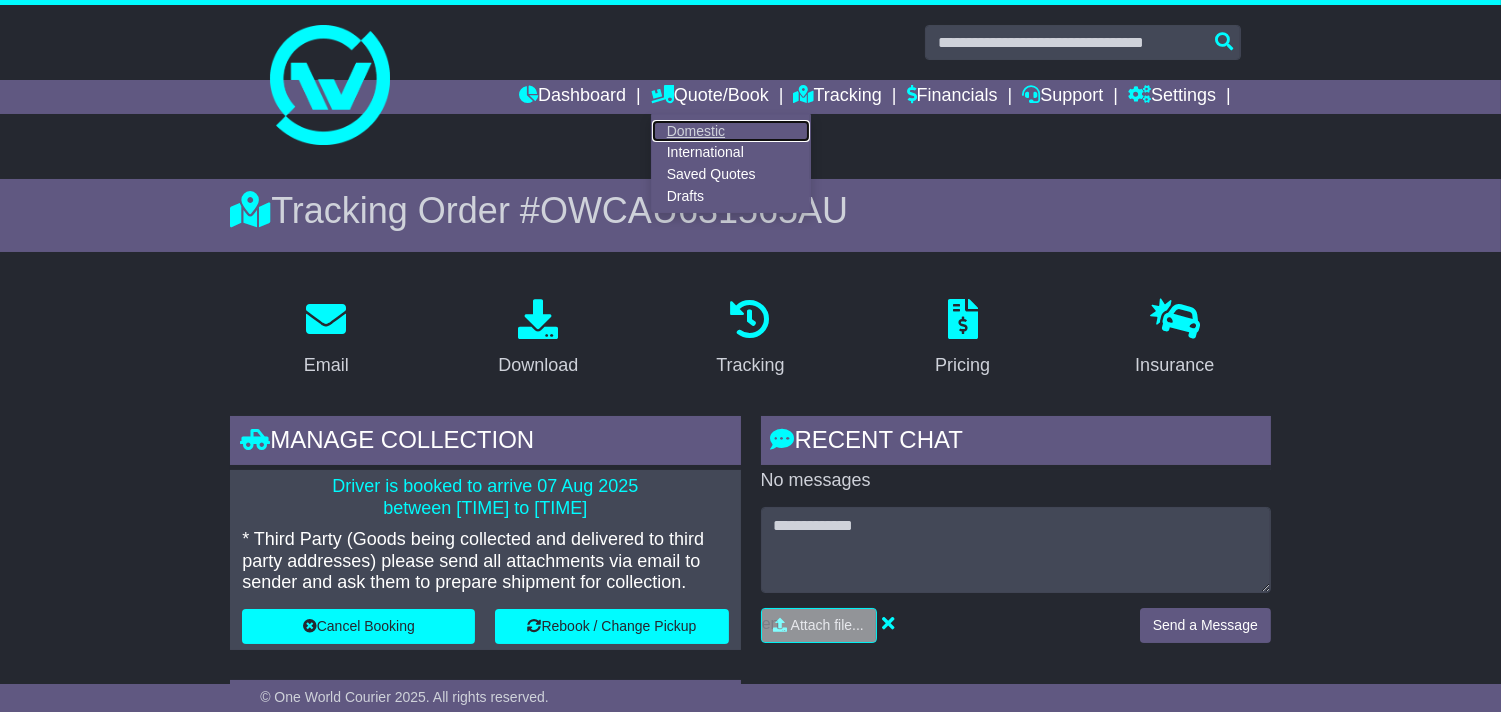 click on "Domestic" at bounding box center (731, 131) 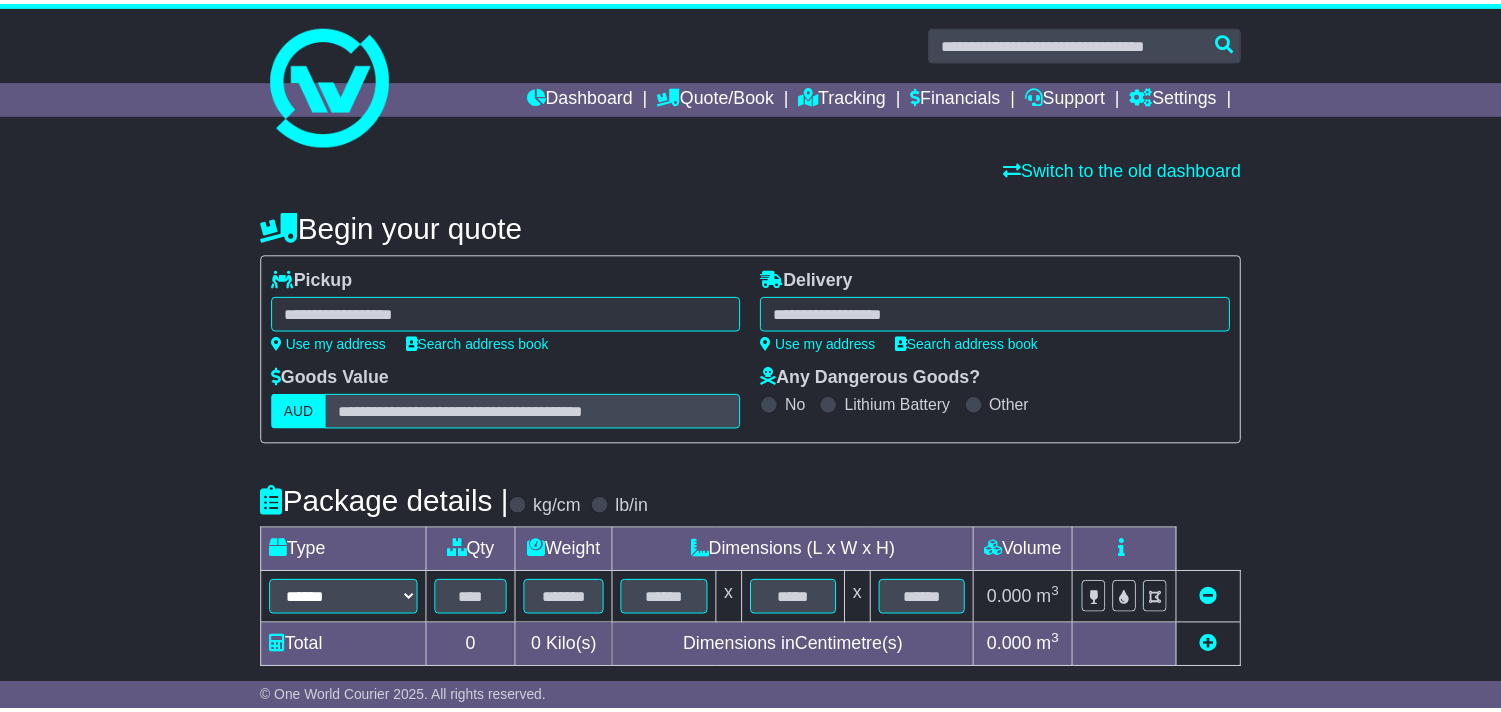 scroll, scrollTop: 0, scrollLeft: 0, axis: both 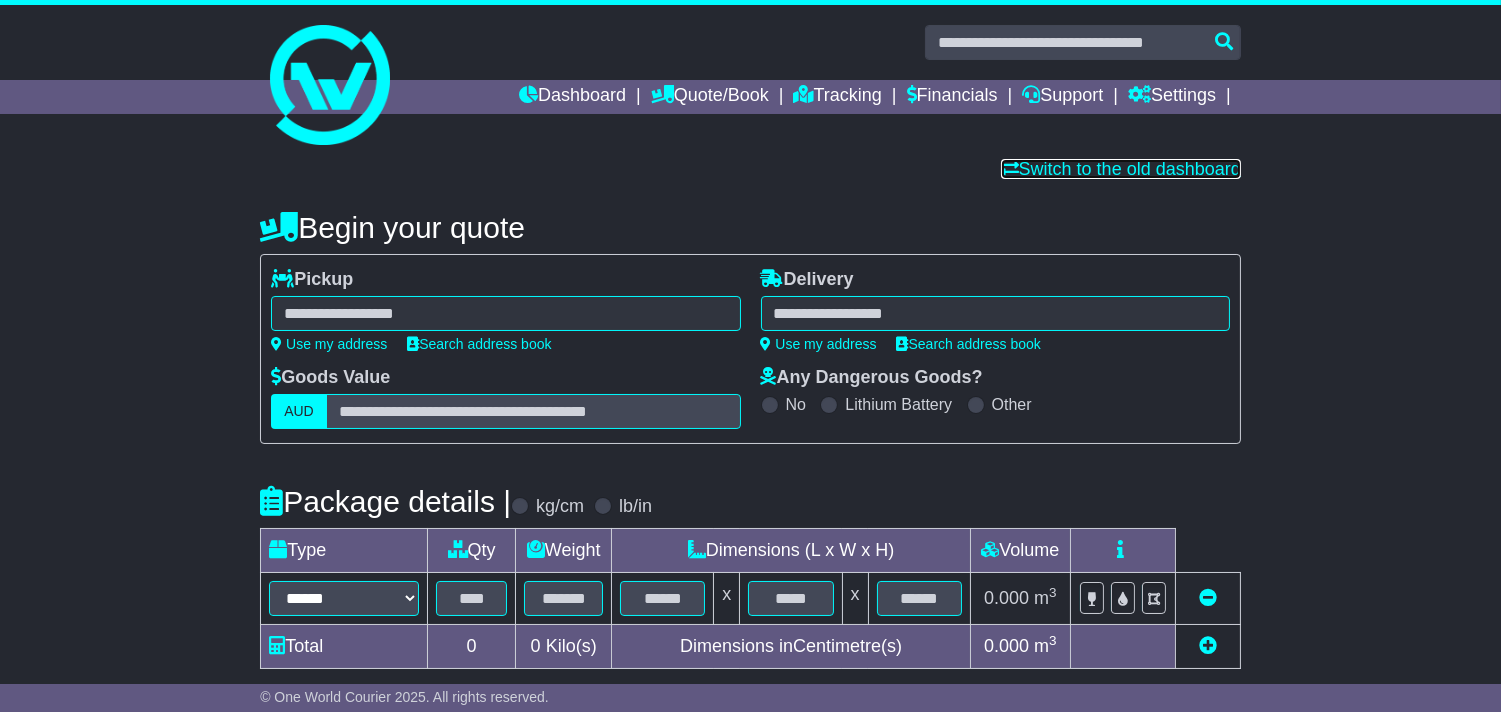 click on "Switch to the old dashboard" at bounding box center [1121, 169] 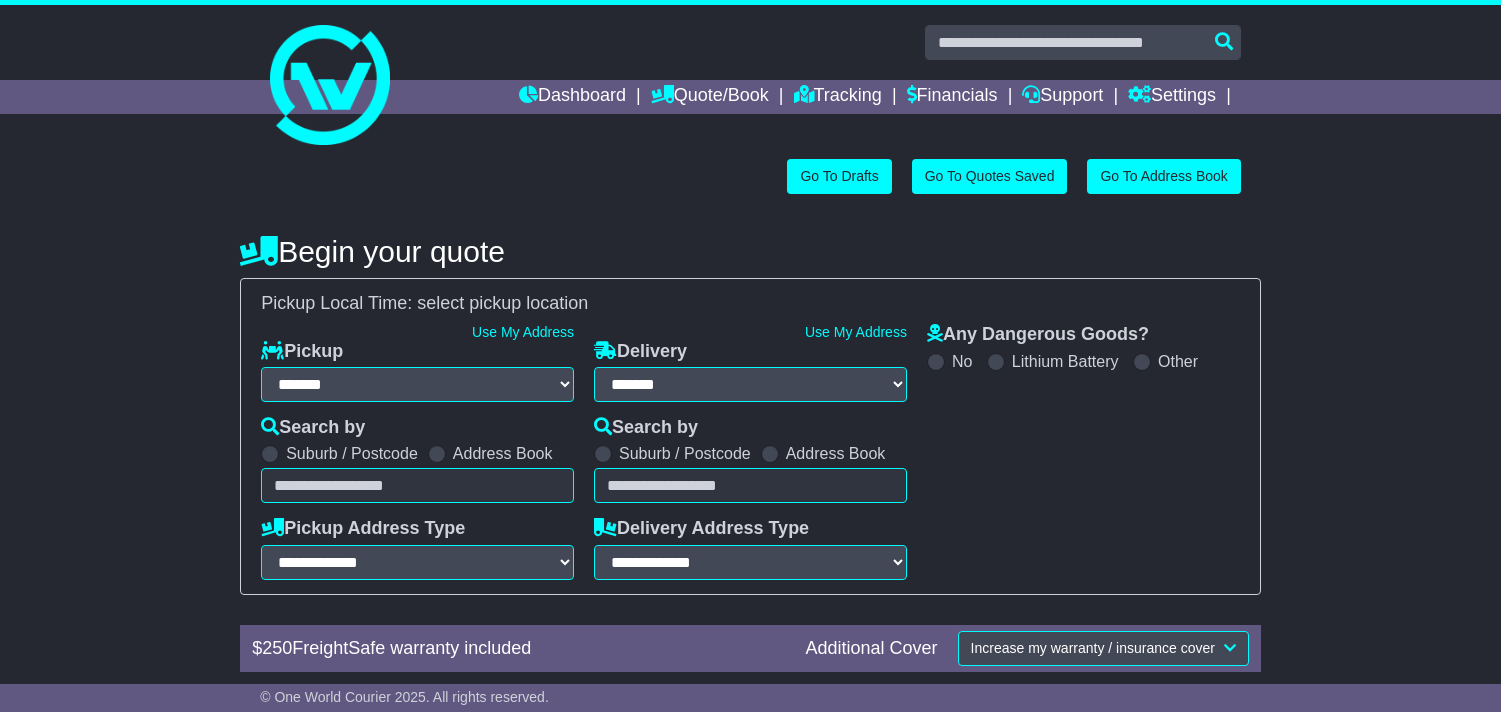 select on "**" 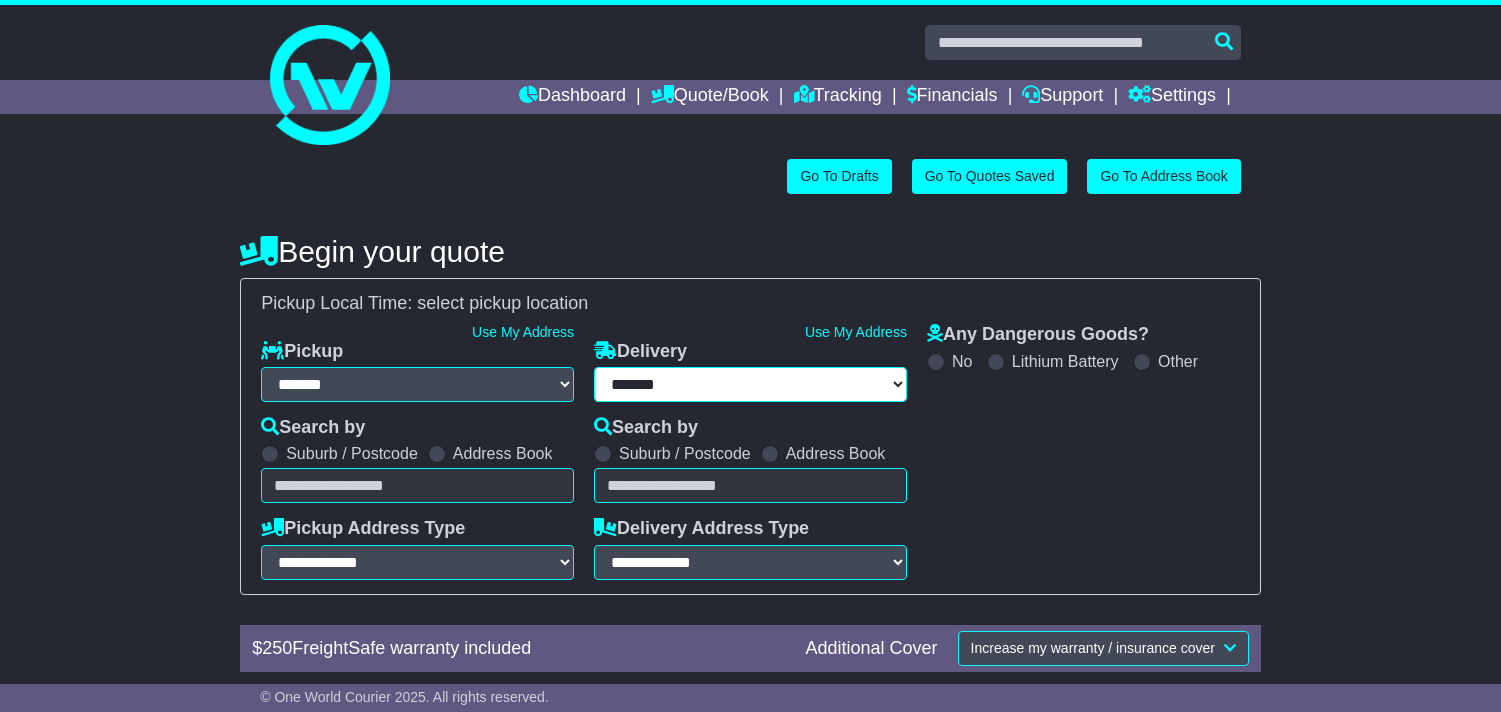 type on "**********" 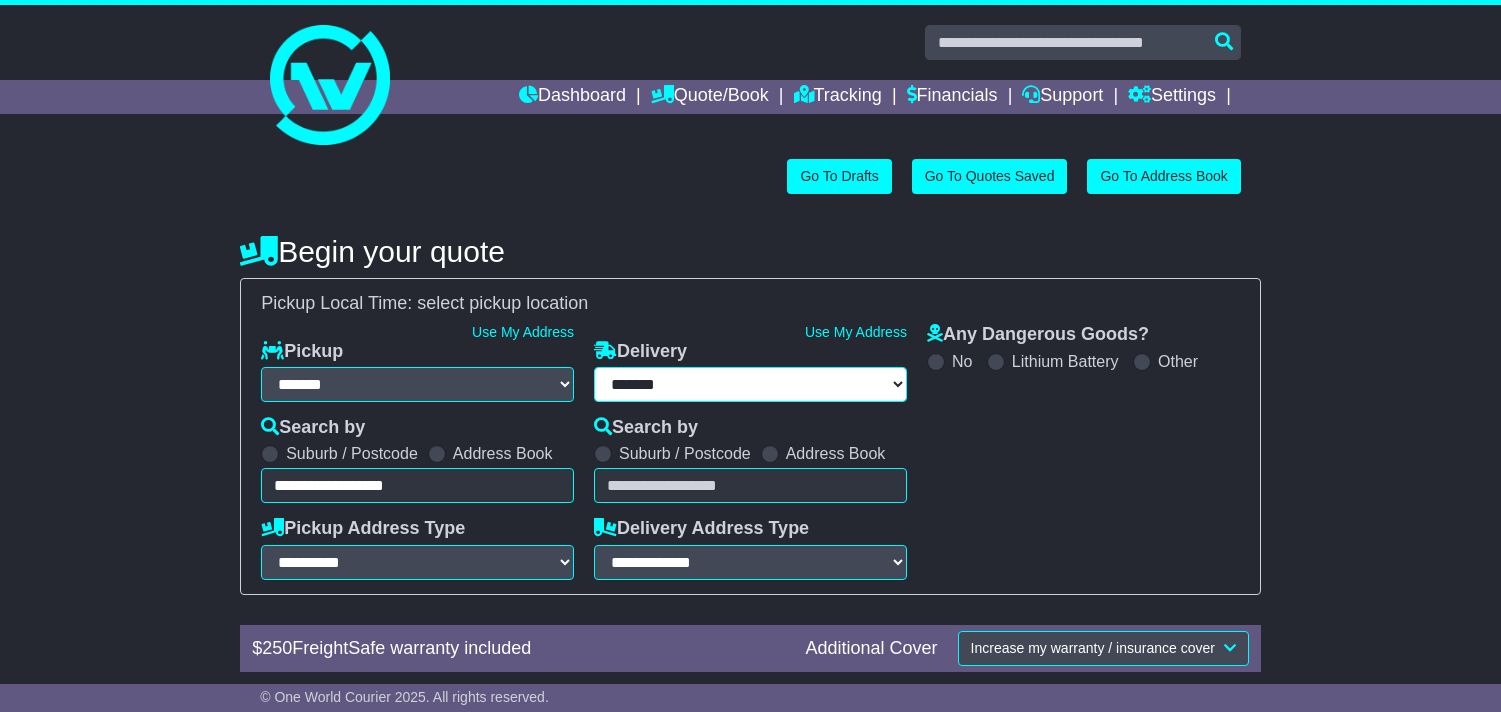 scroll, scrollTop: 0, scrollLeft: 0, axis: both 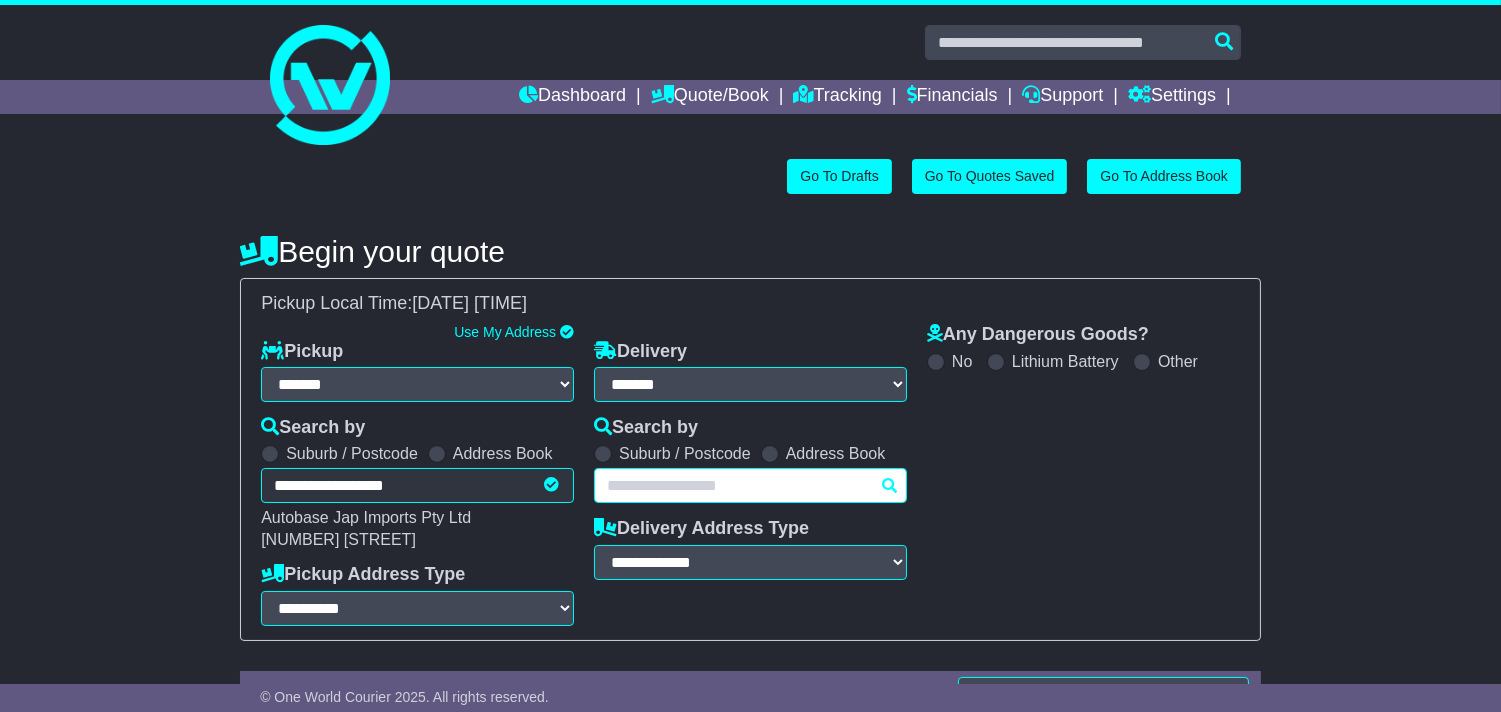 click at bounding box center (750, 485) 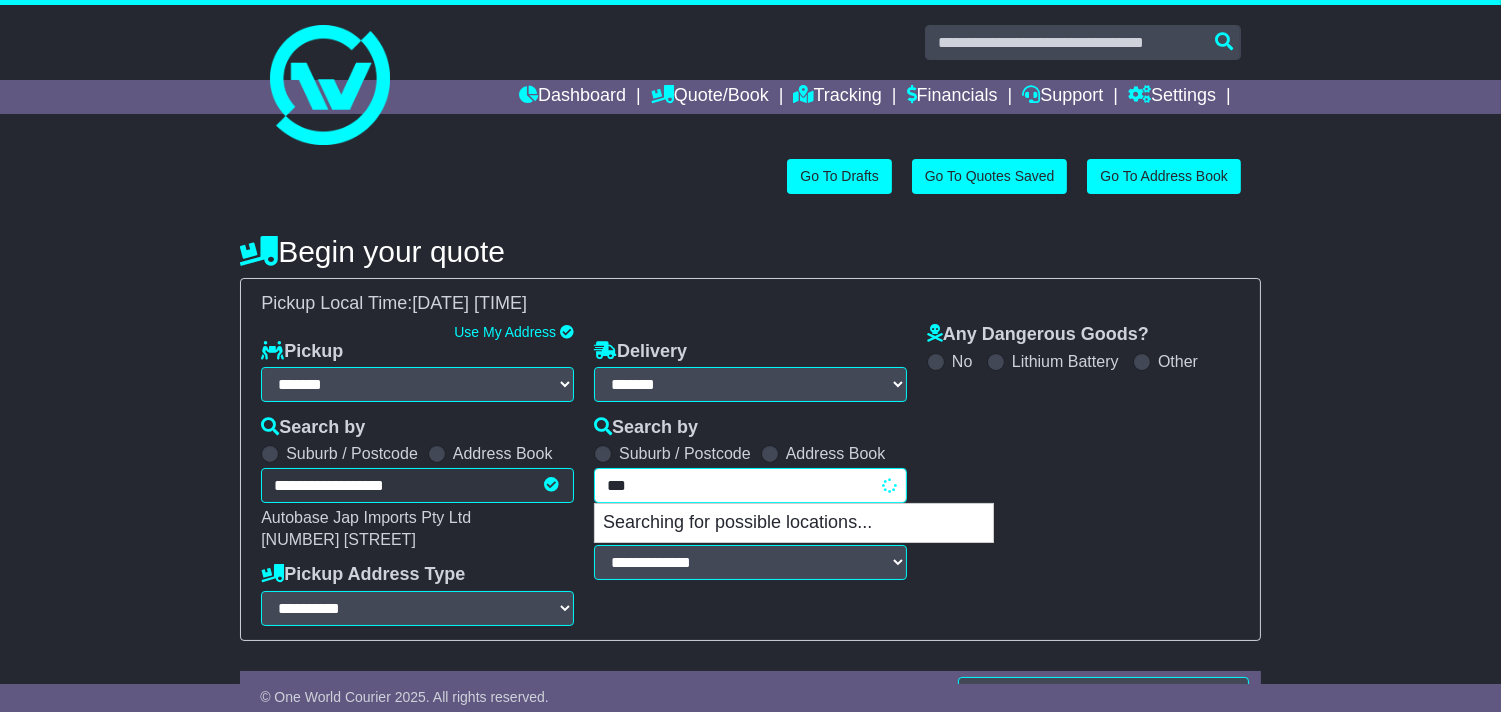 type on "****" 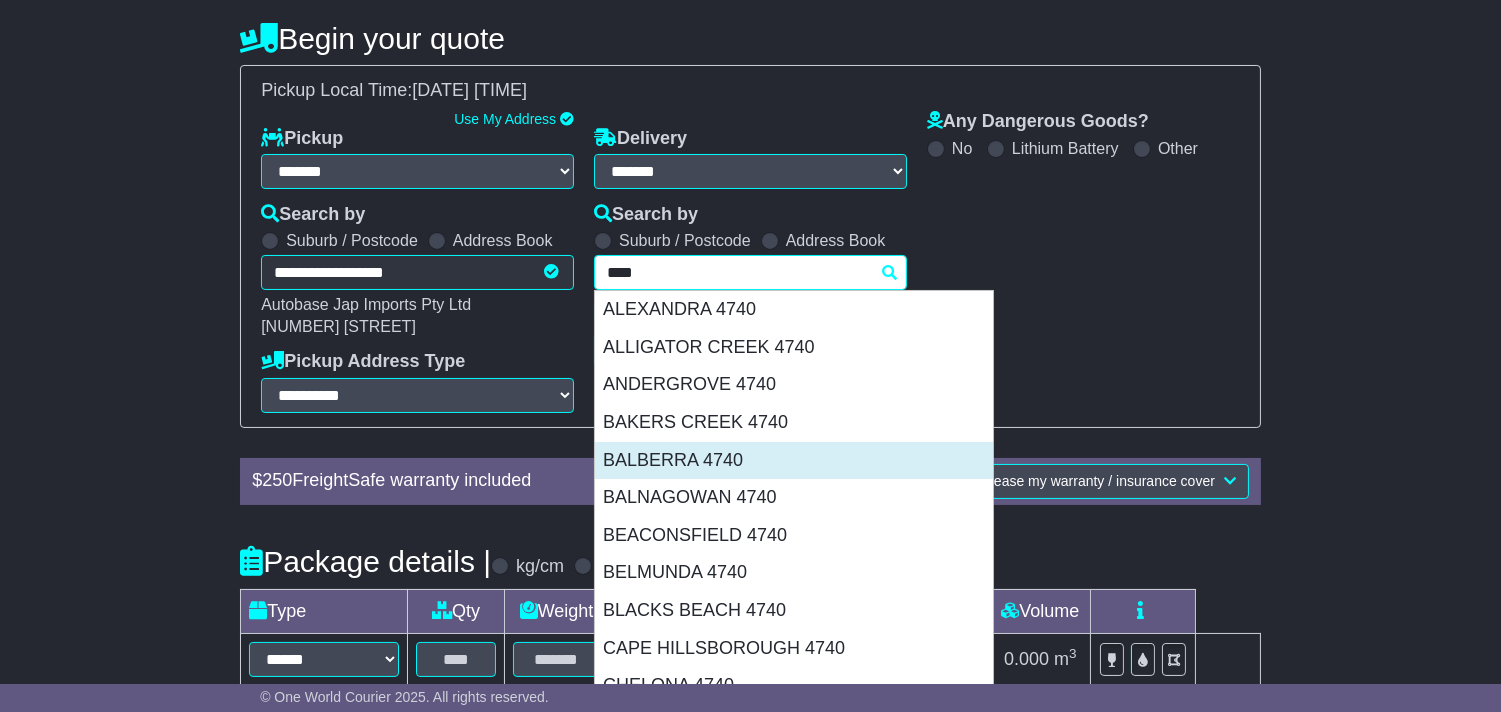 scroll, scrollTop: 222, scrollLeft: 0, axis: vertical 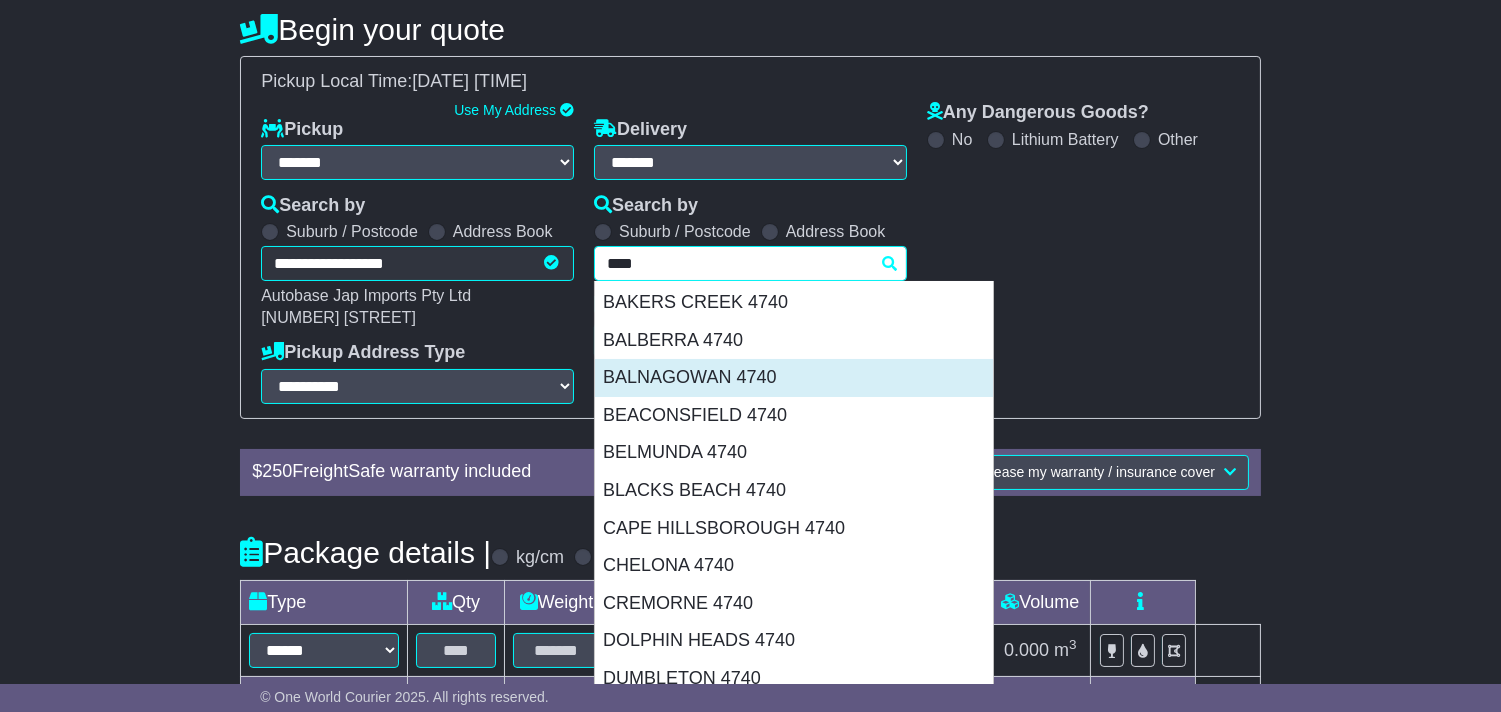 click on "BALNAGOWAN 4740" at bounding box center (794, 378) 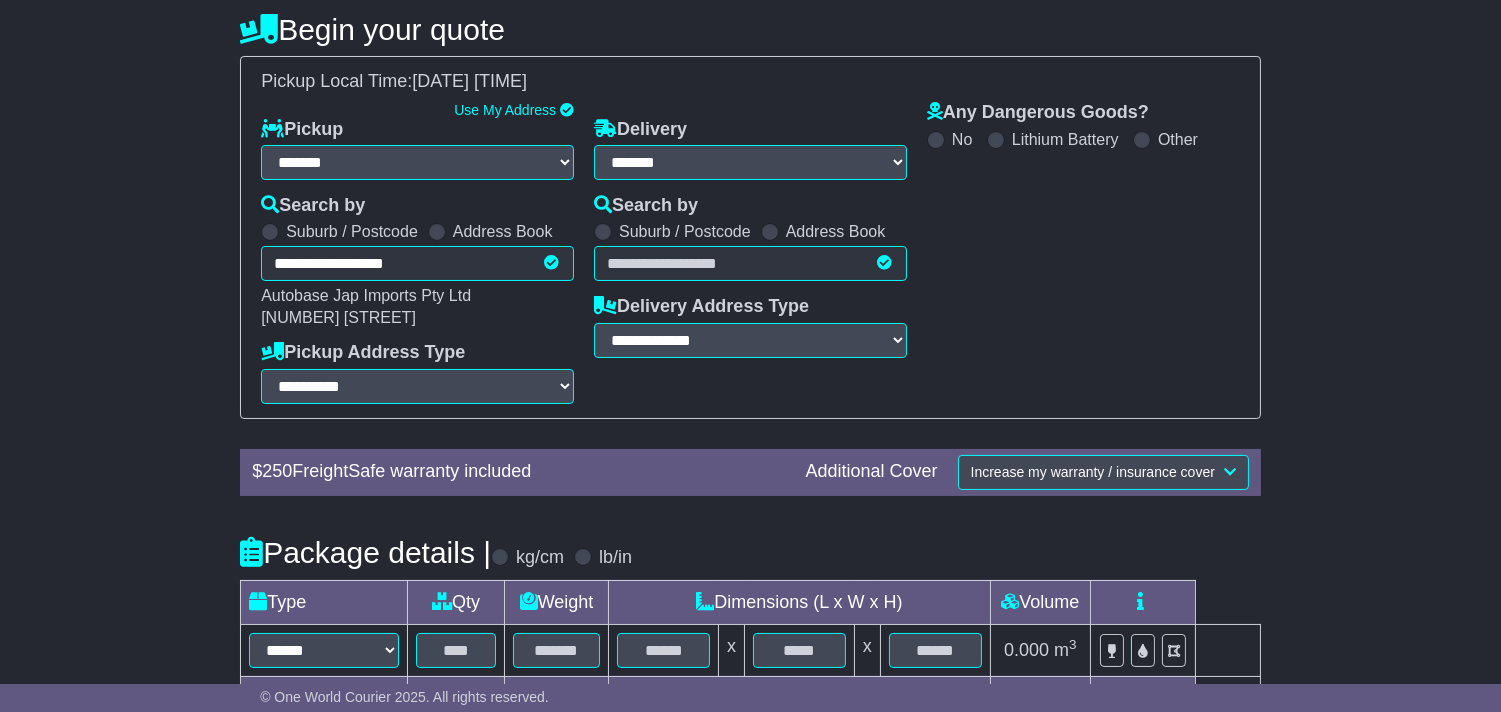 type on "**********" 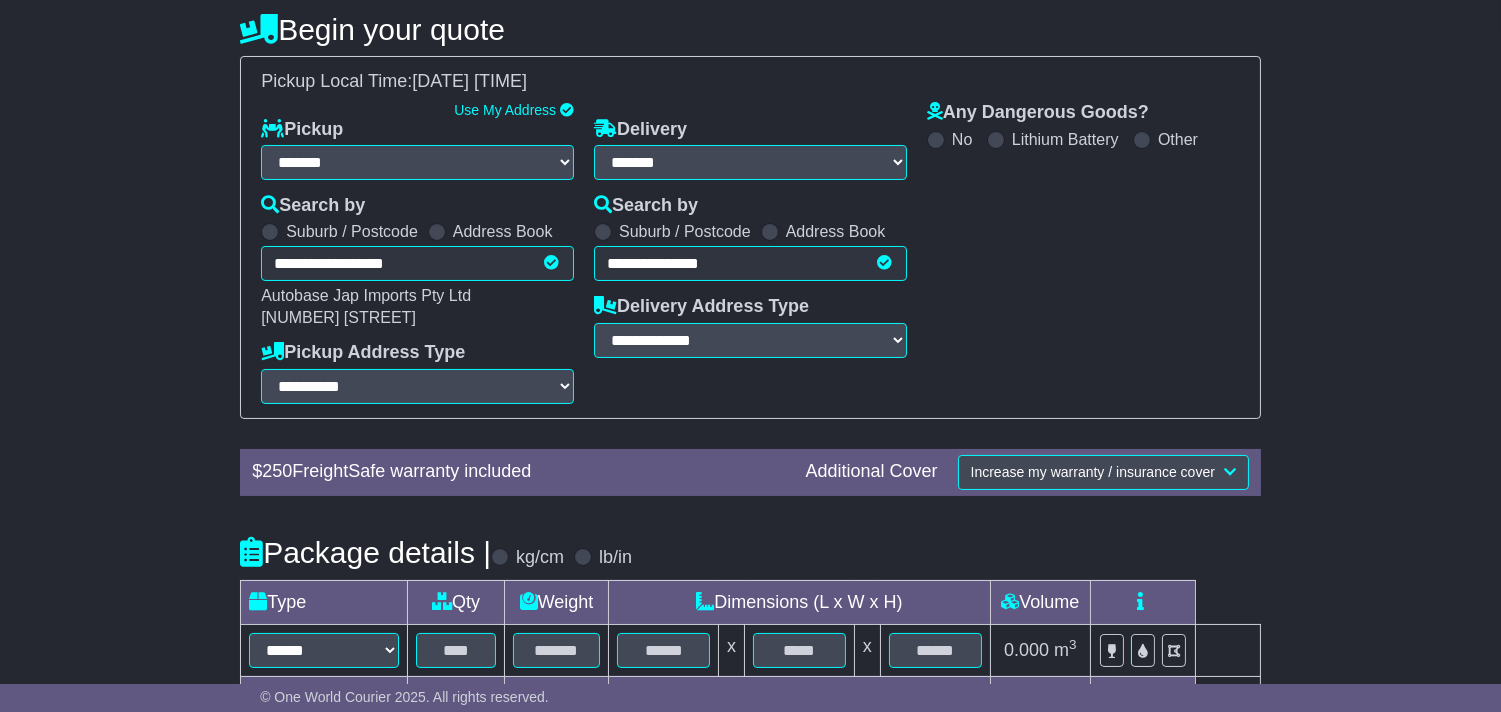 type on "**********" 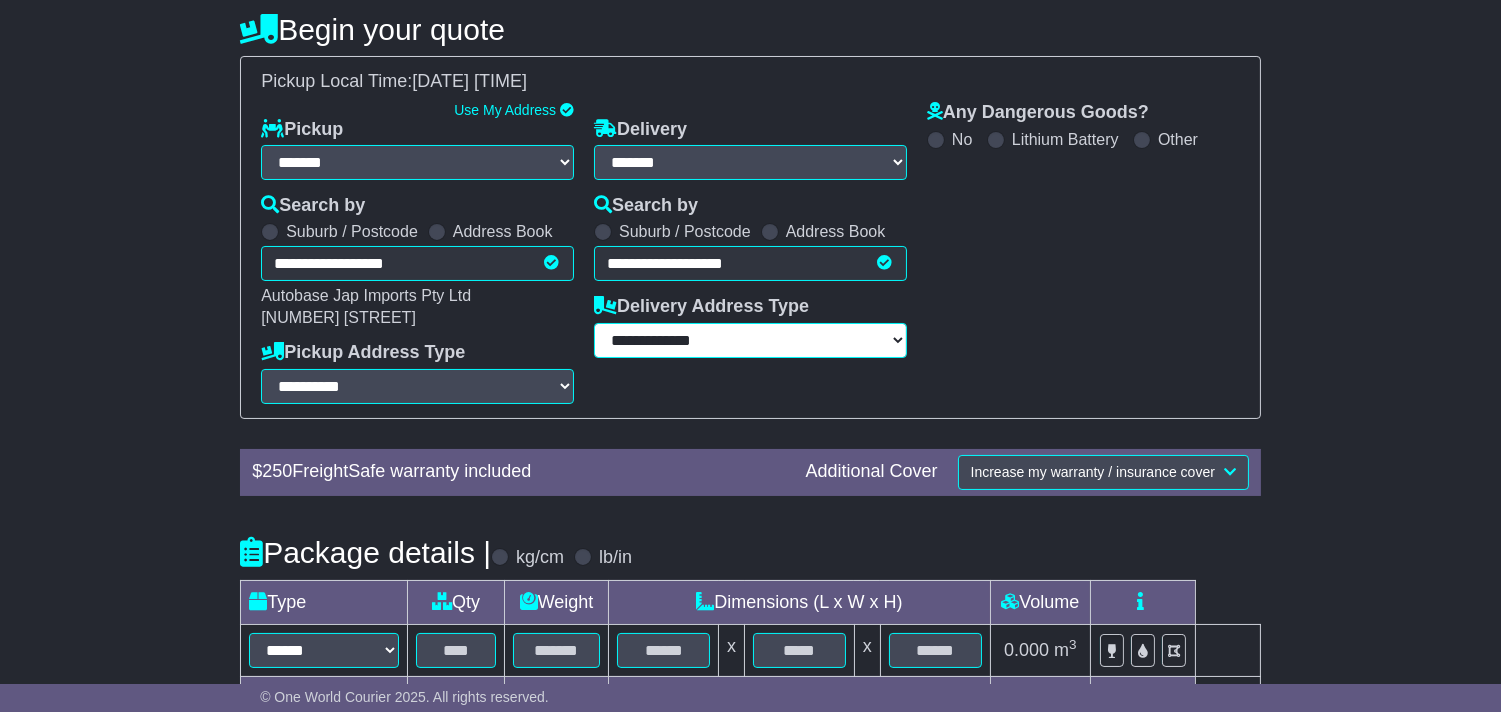click on "**********" at bounding box center (750, 340) 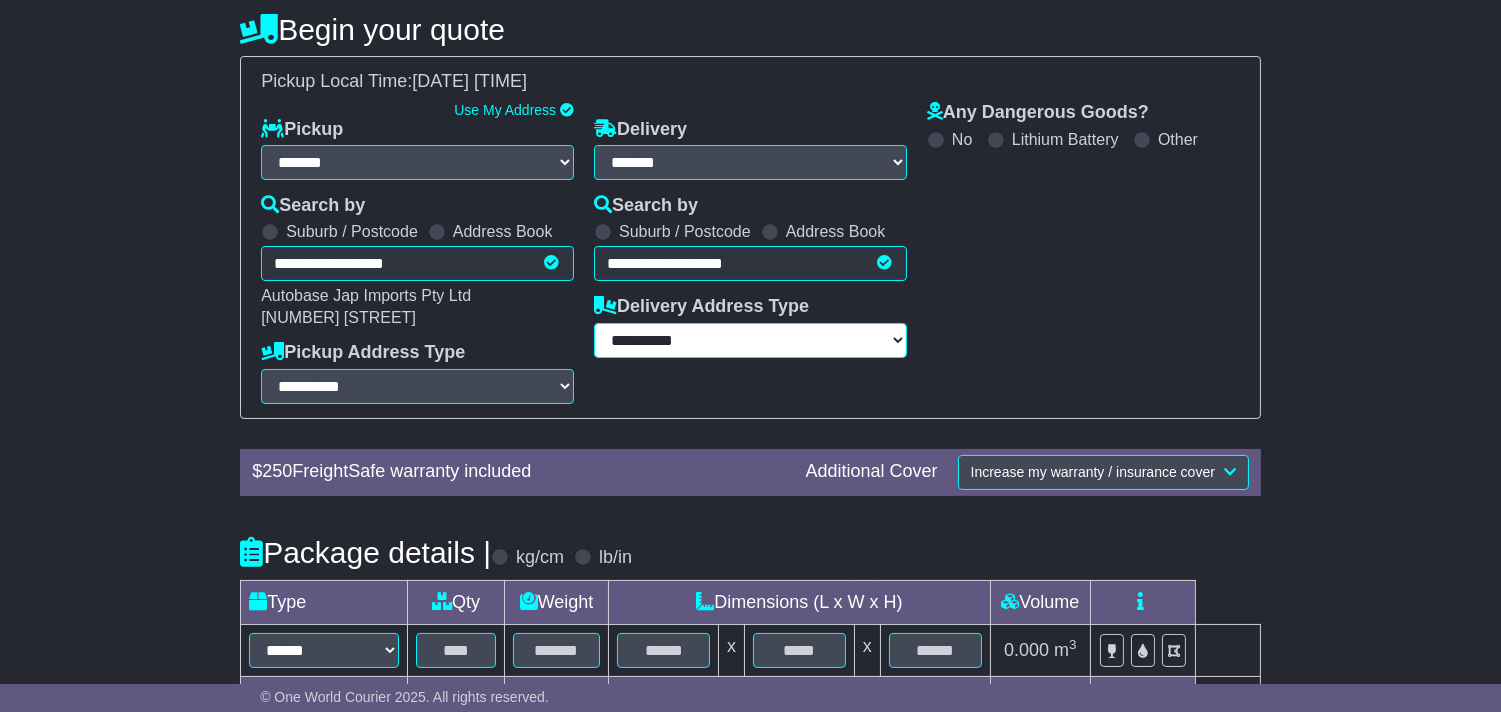 click on "**********" at bounding box center [750, 340] 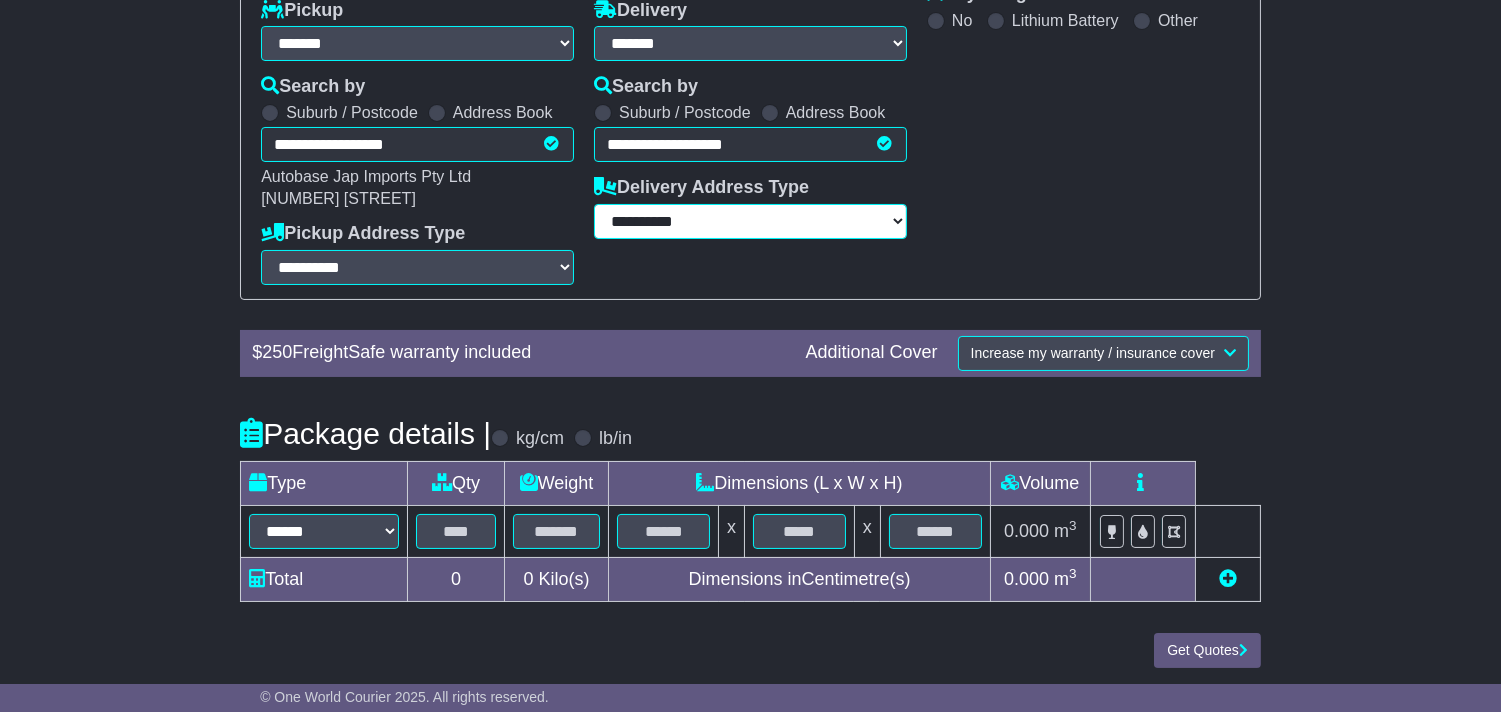 scroll, scrollTop: 347, scrollLeft: 0, axis: vertical 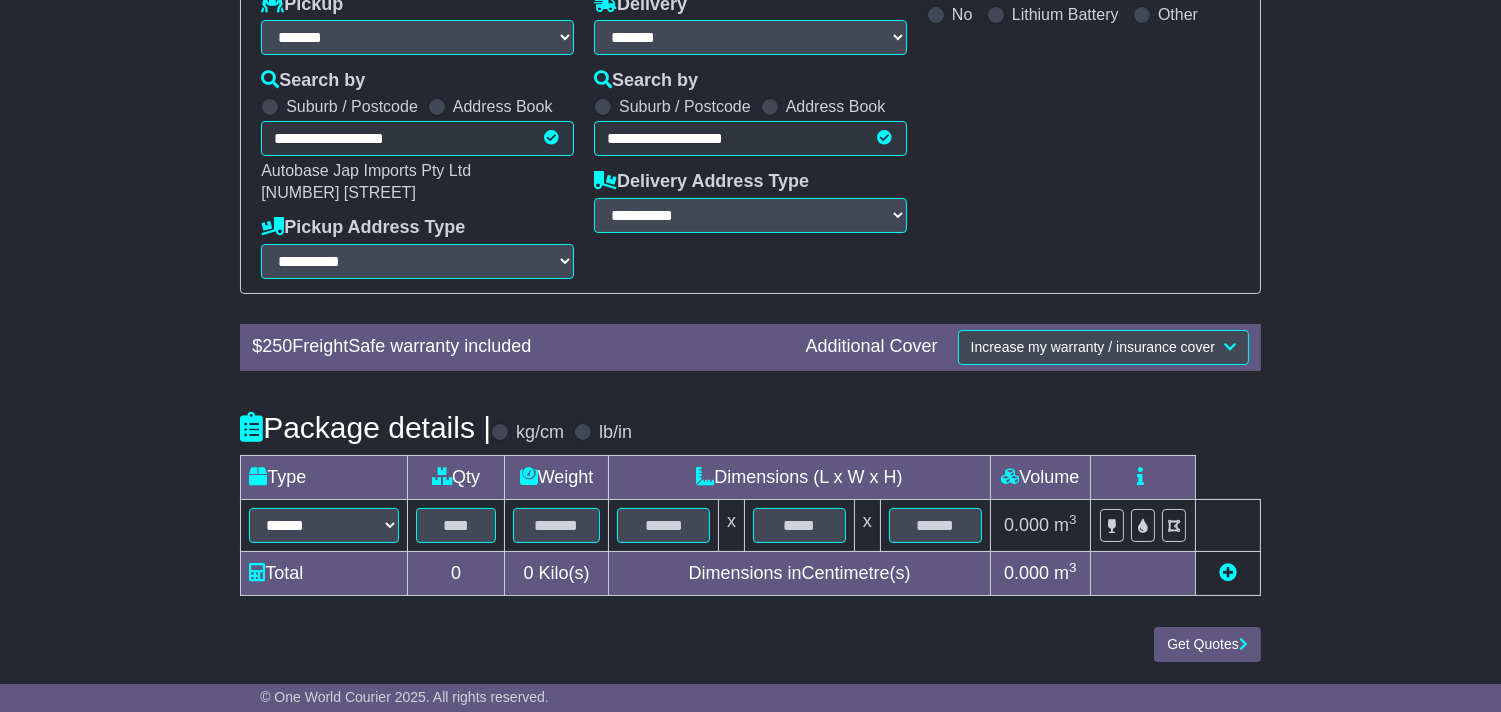 click on "****** ****** *** ******** ***** **** **** ****** *** *******" at bounding box center (324, 525) 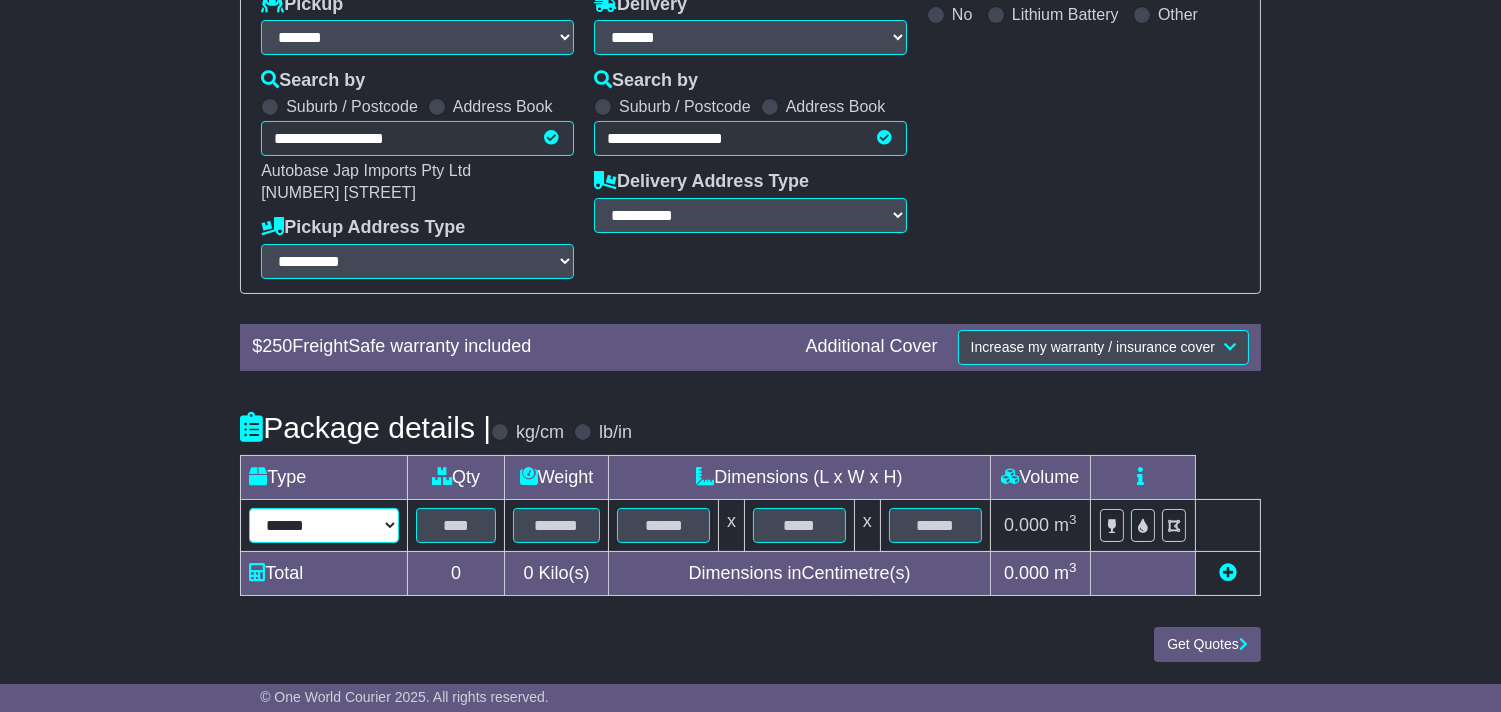 click on "****** ****** *** ******** ***** **** **** ****** *** *******" at bounding box center (324, 525) 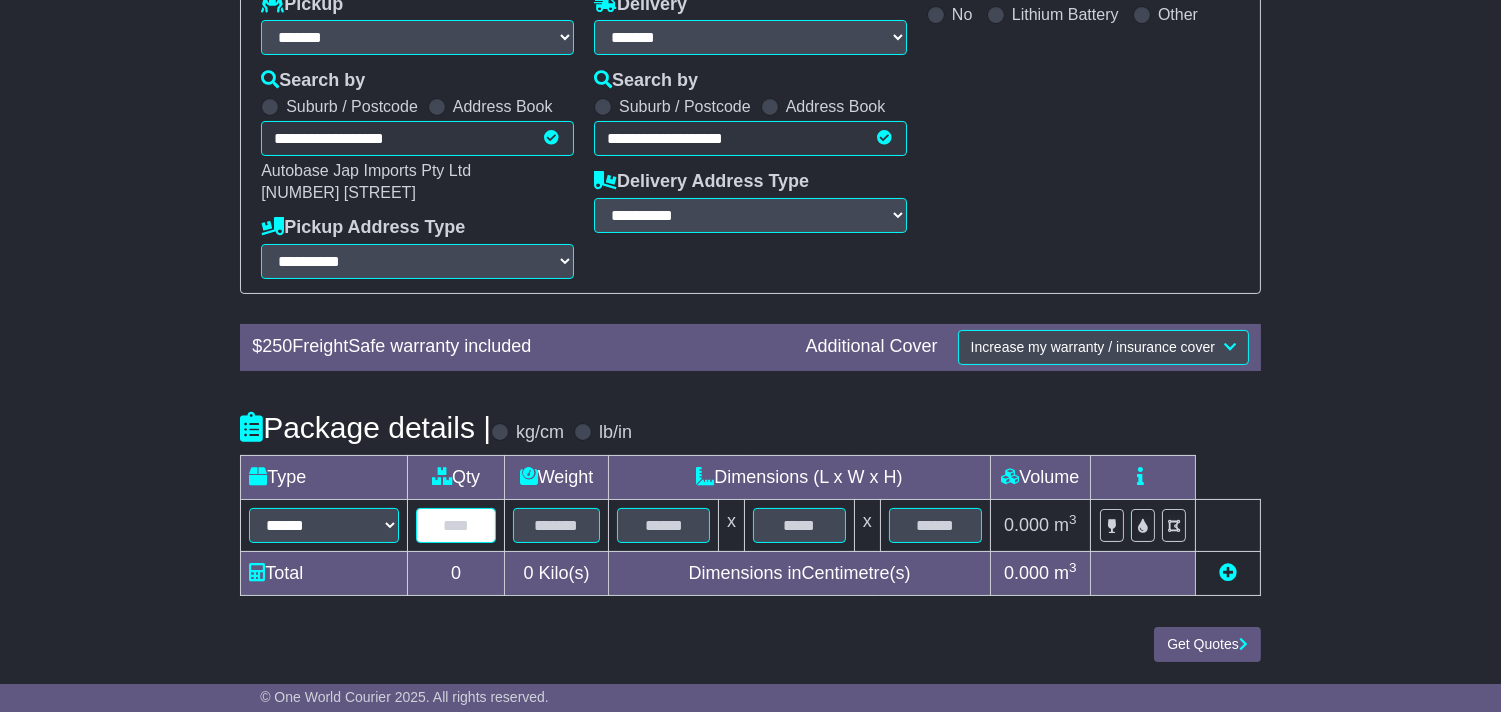 click at bounding box center [456, 525] 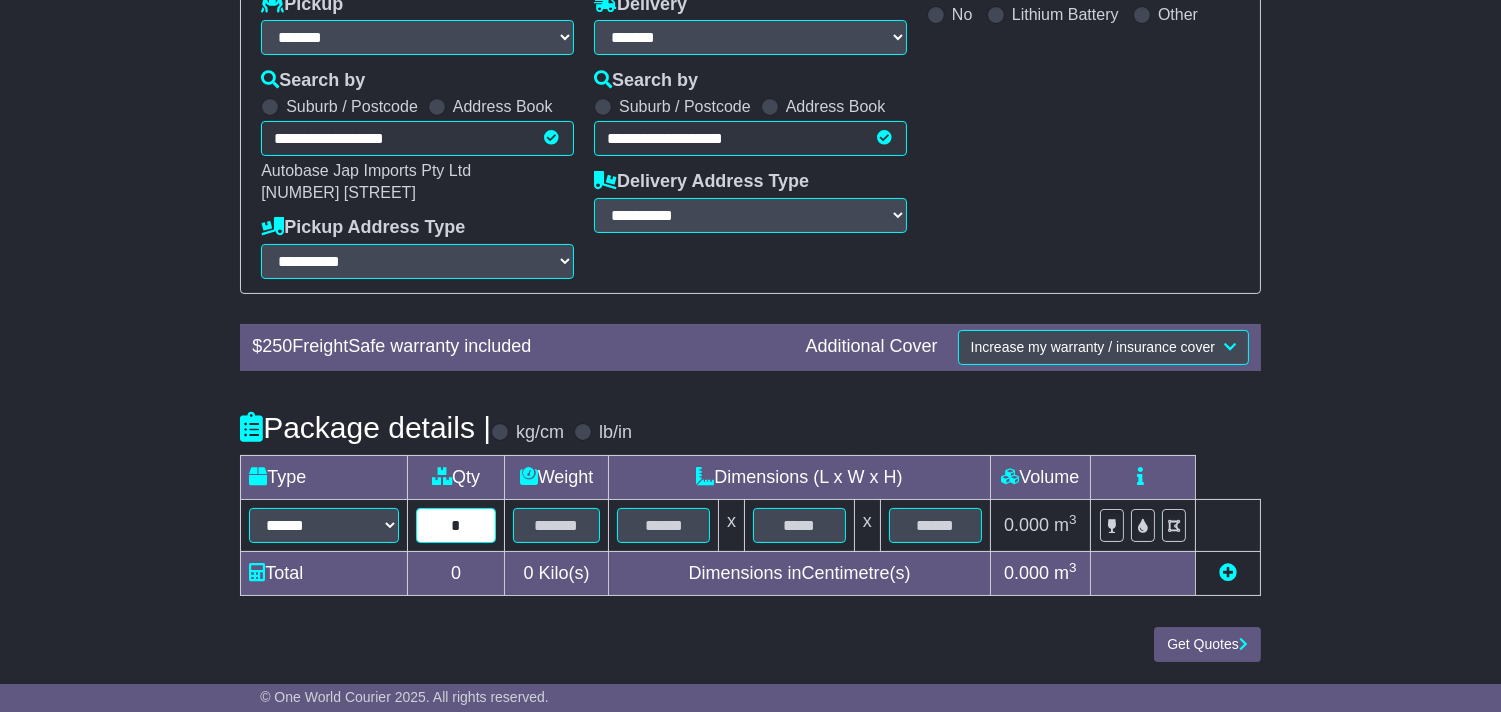 type on "*" 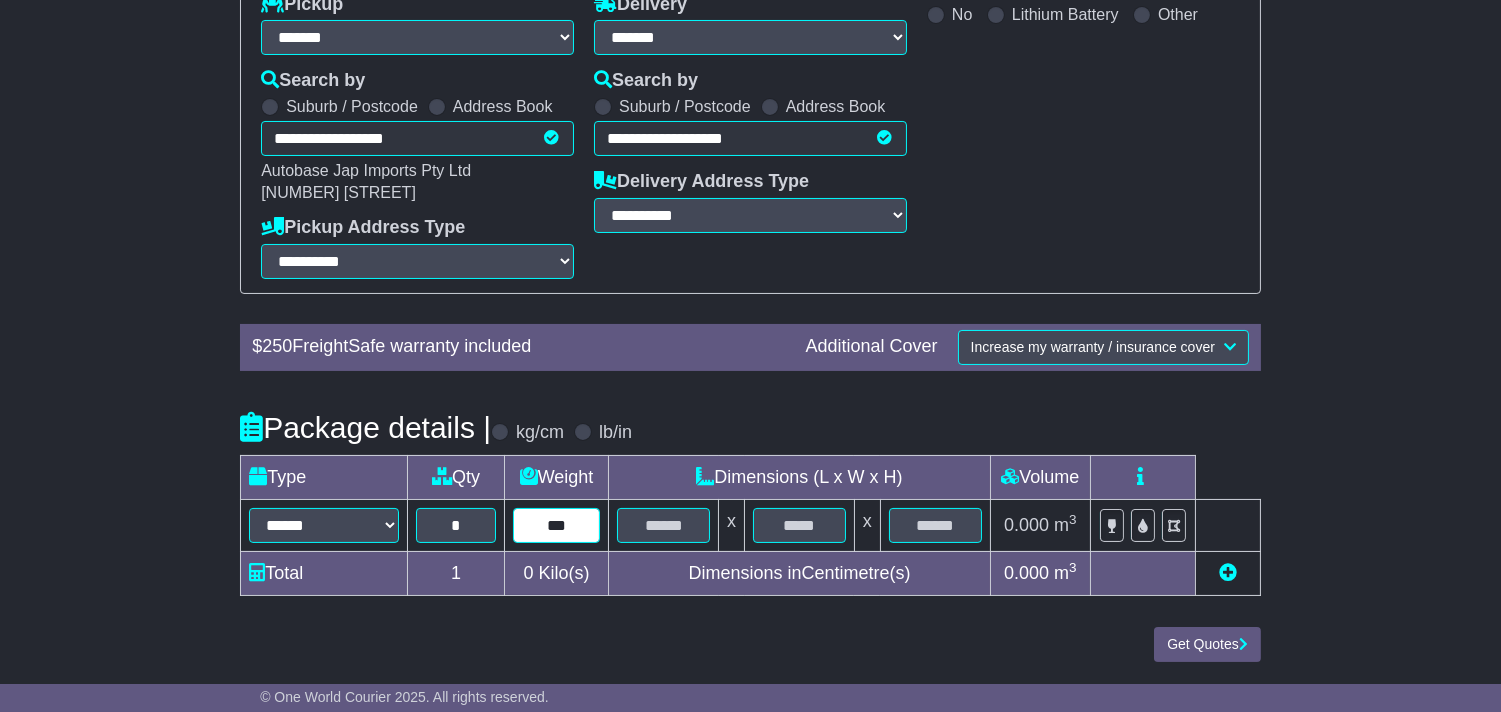 type on "***" 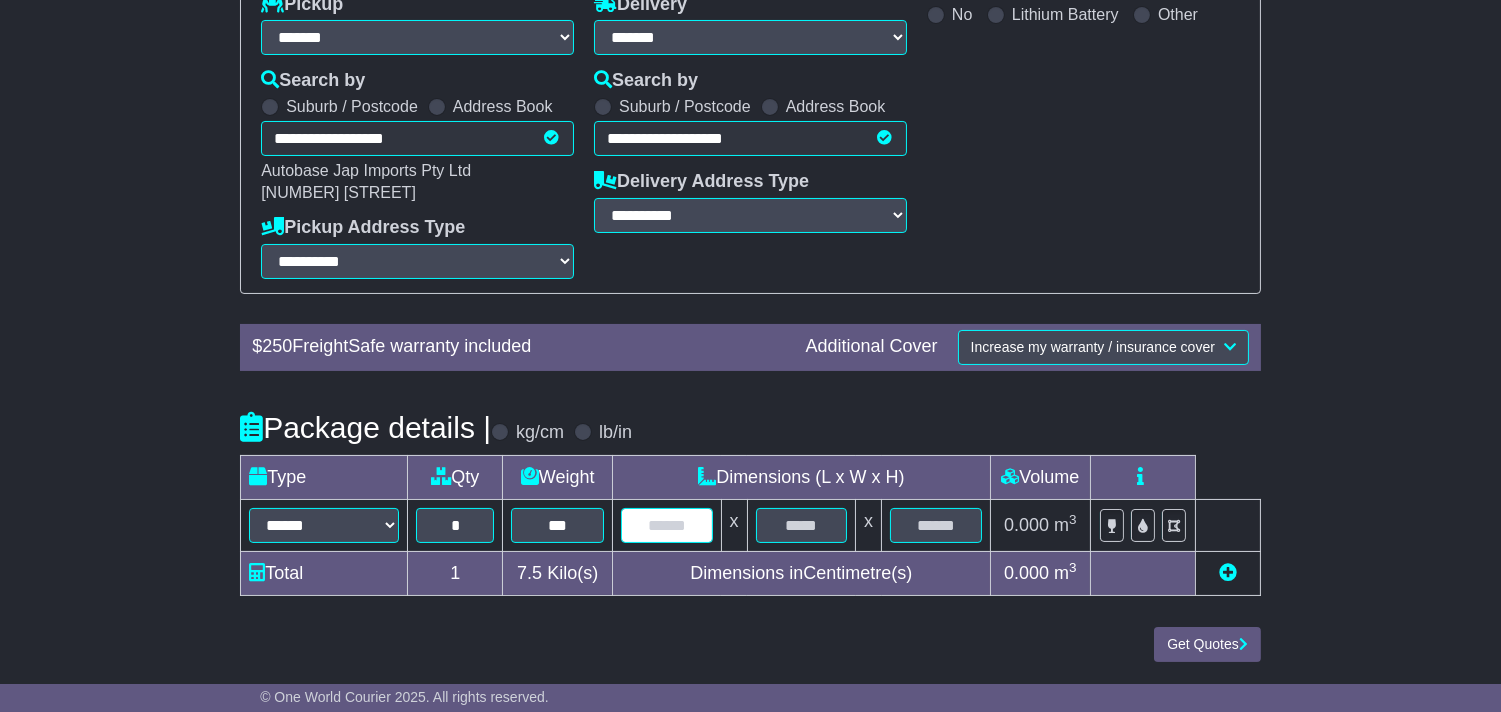 type on "*" 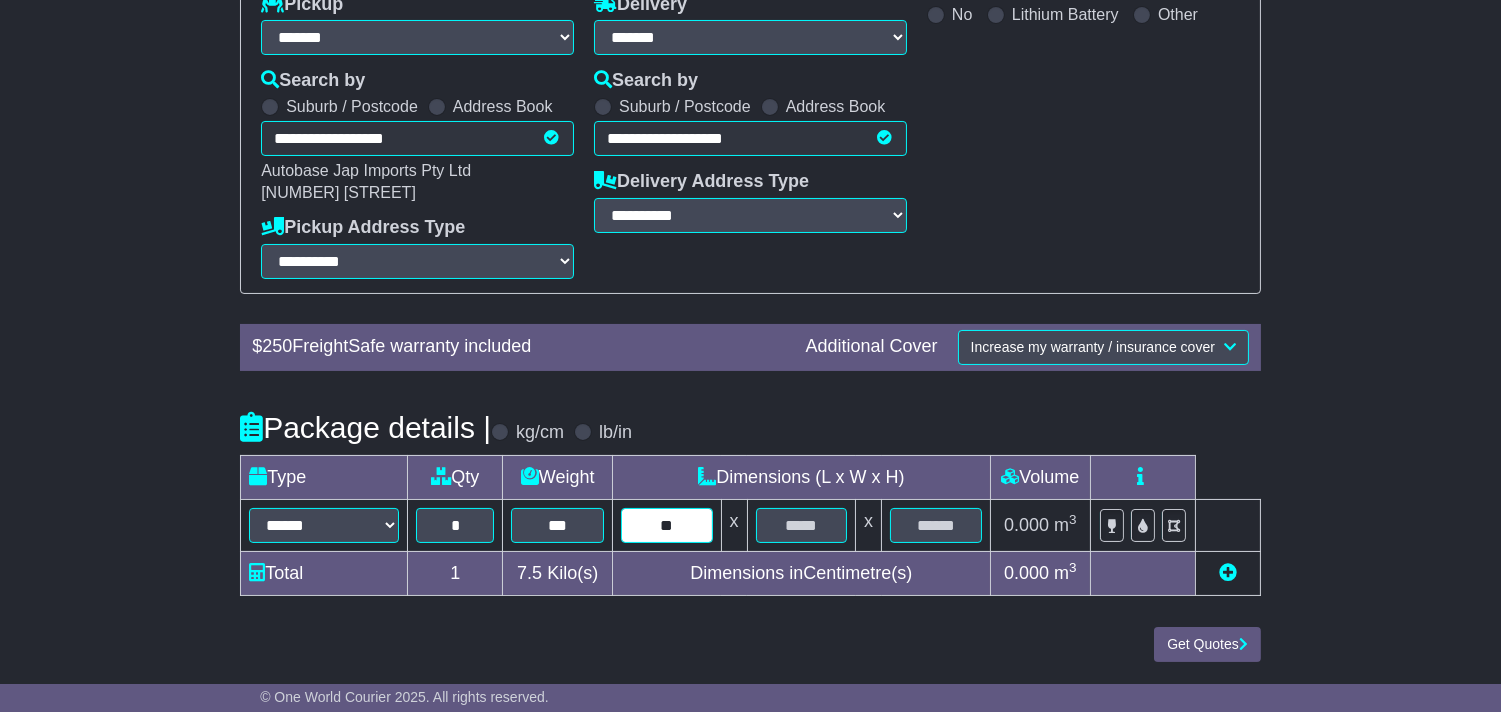 type on "**" 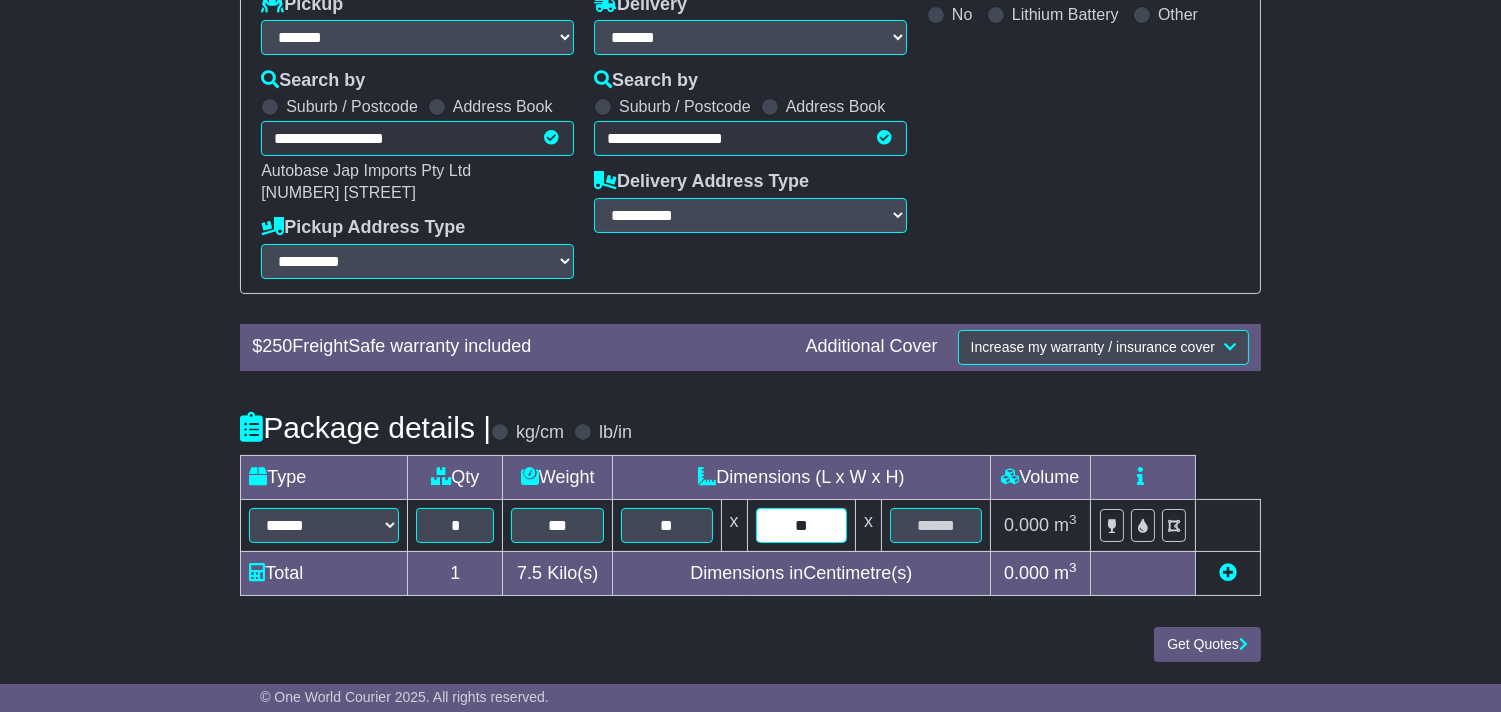 type on "**" 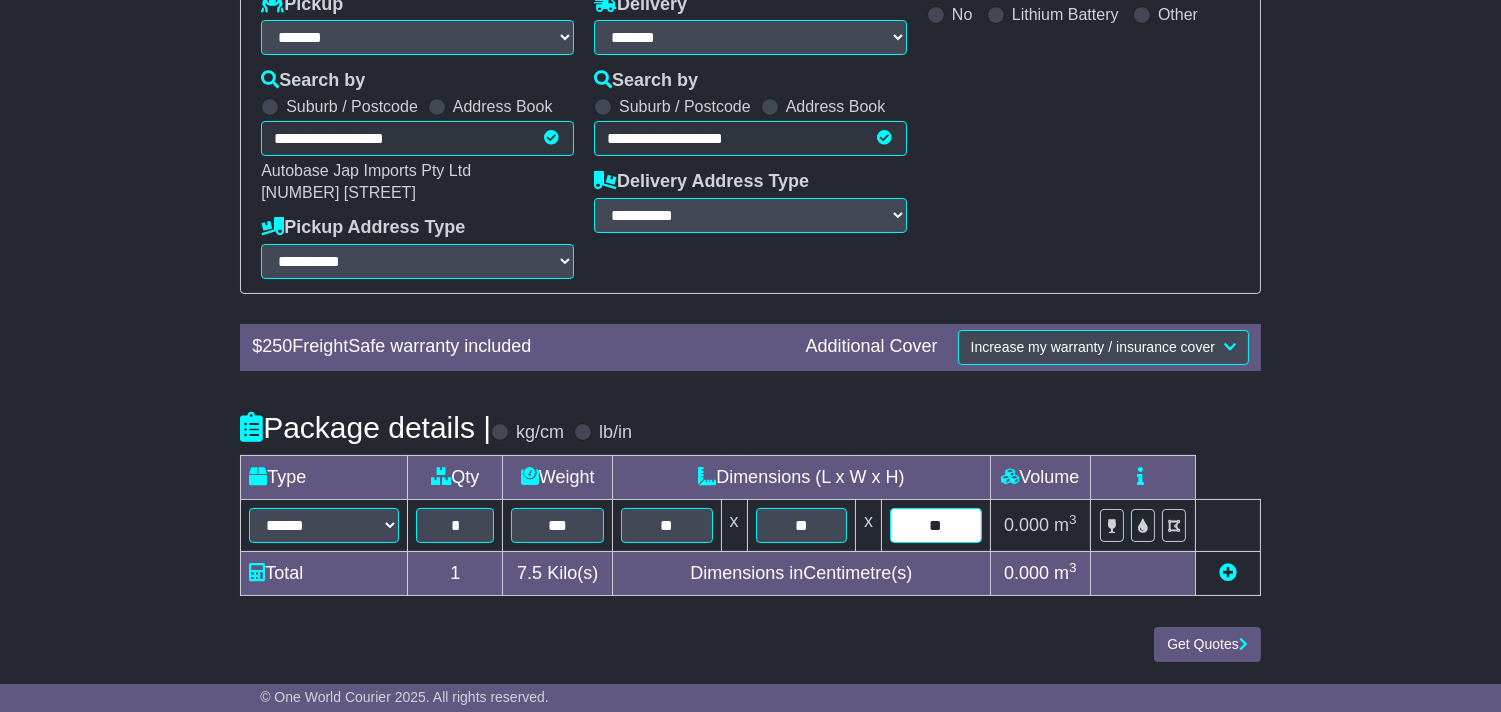 type on "**" 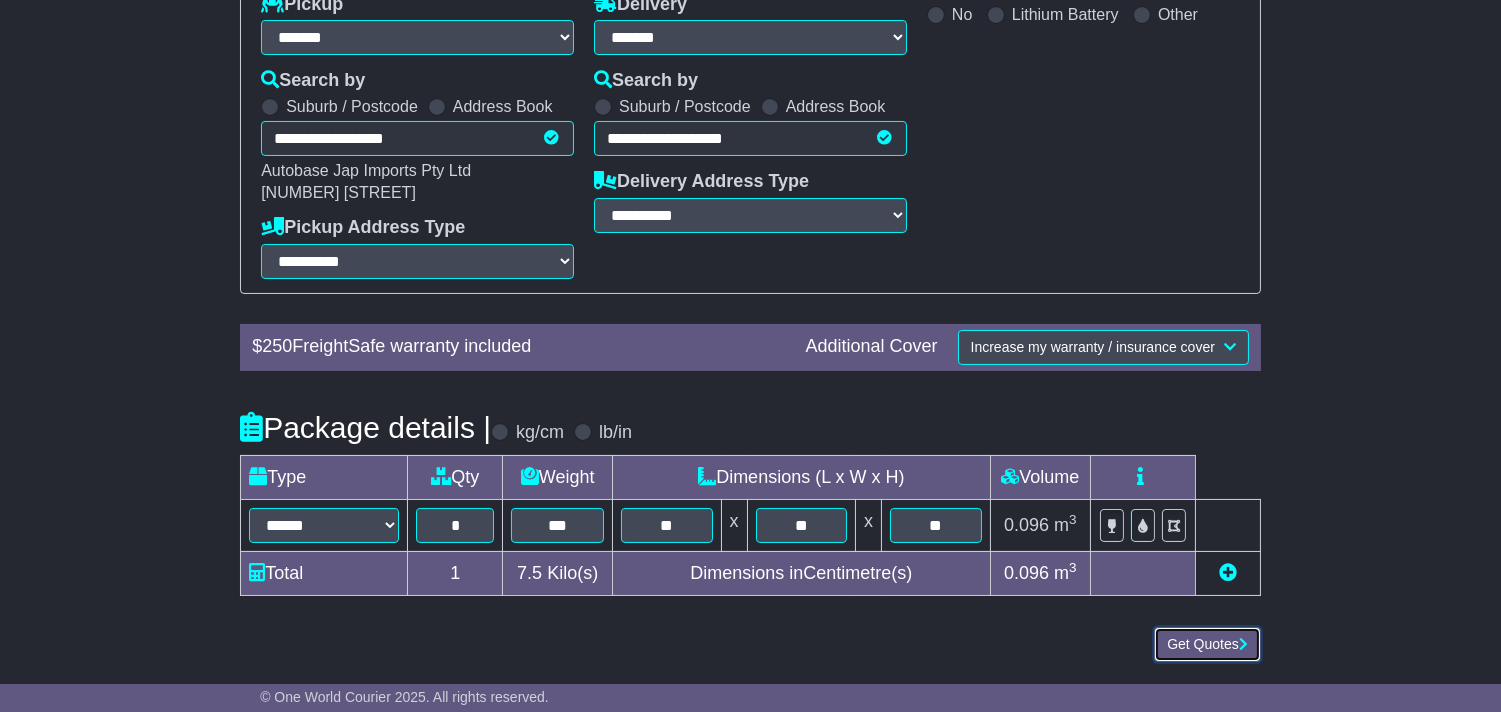 click on "Get Quotes" at bounding box center (1207, 644) 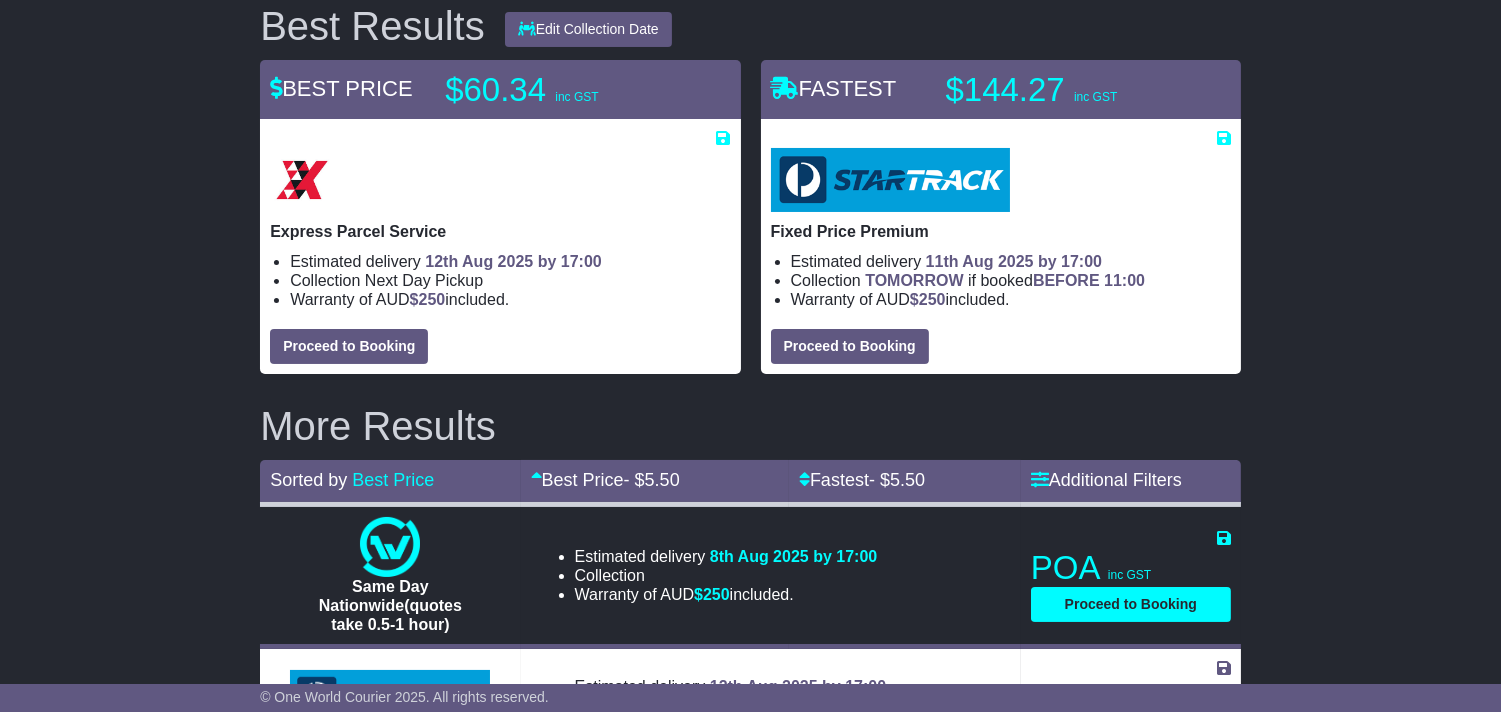 scroll, scrollTop: 333, scrollLeft: 0, axis: vertical 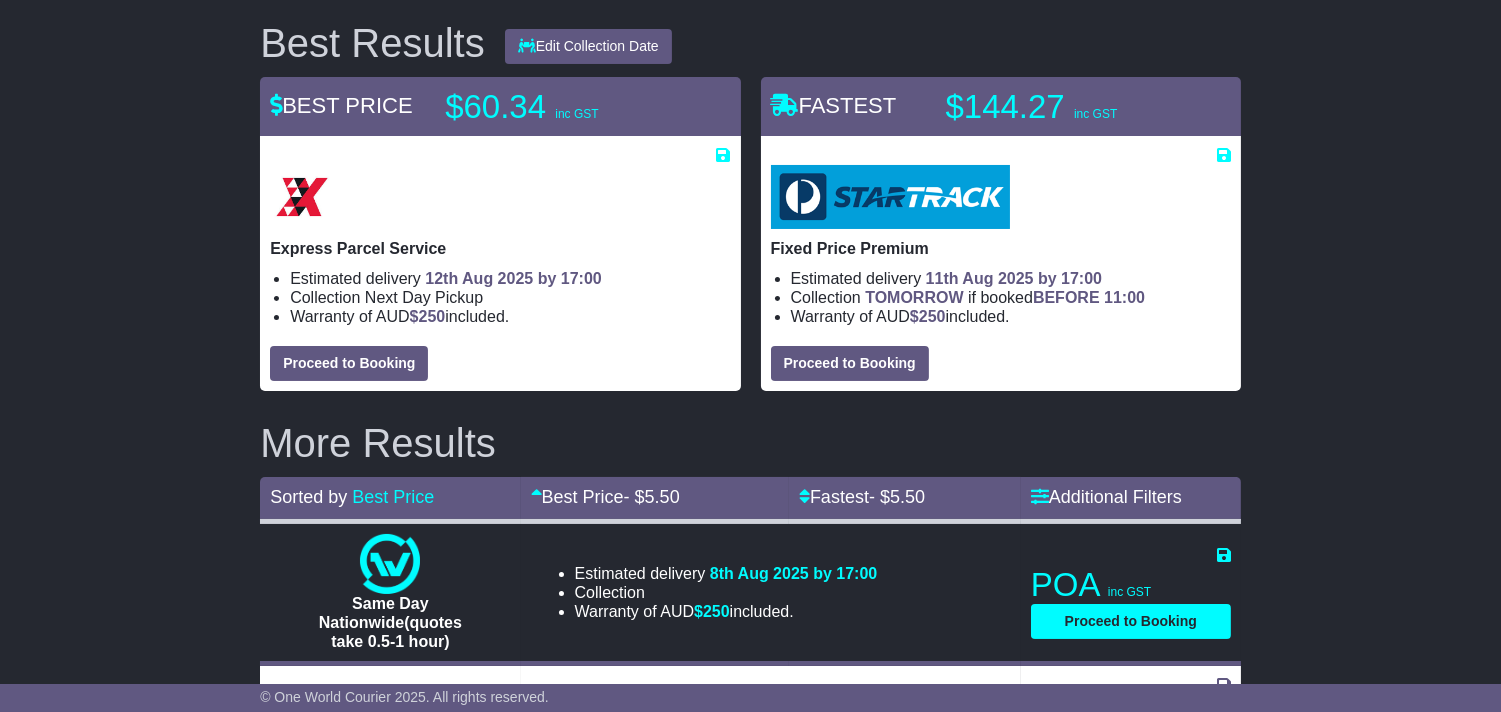 click on "Your Quote Details
[CITY] , [POSTAL_CODE]
[CITY] , [STATE] [POSTAL_CODE]
1   item
No
Lithium Battery
Other Dangerous Goods
0.096
m 3
in 3
7.5
kg(s)
lb(s)
$ 250
Edit quote
Best Results
Edit Collection Date" at bounding box center [750, 1266] 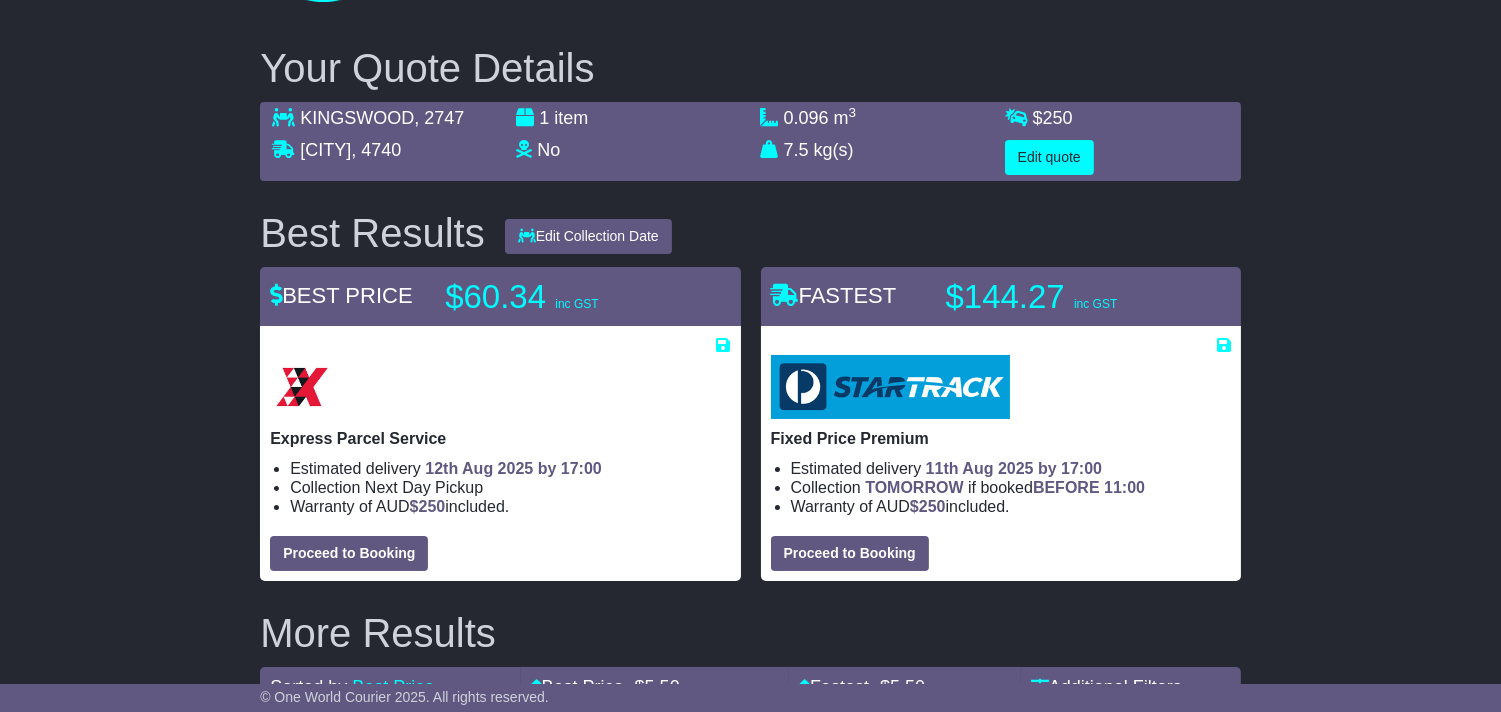 scroll, scrollTop: 0, scrollLeft: 0, axis: both 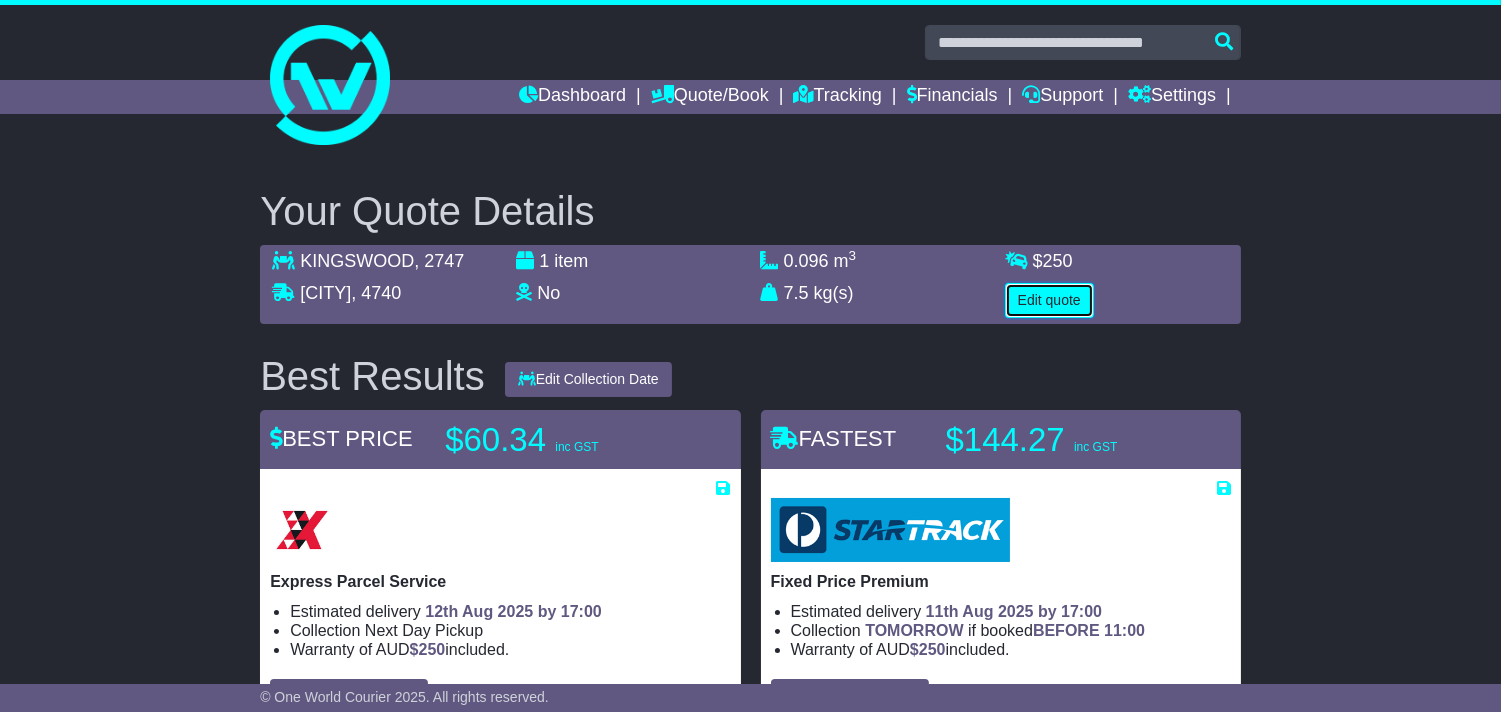 click on "Edit quote" at bounding box center [1049, 300] 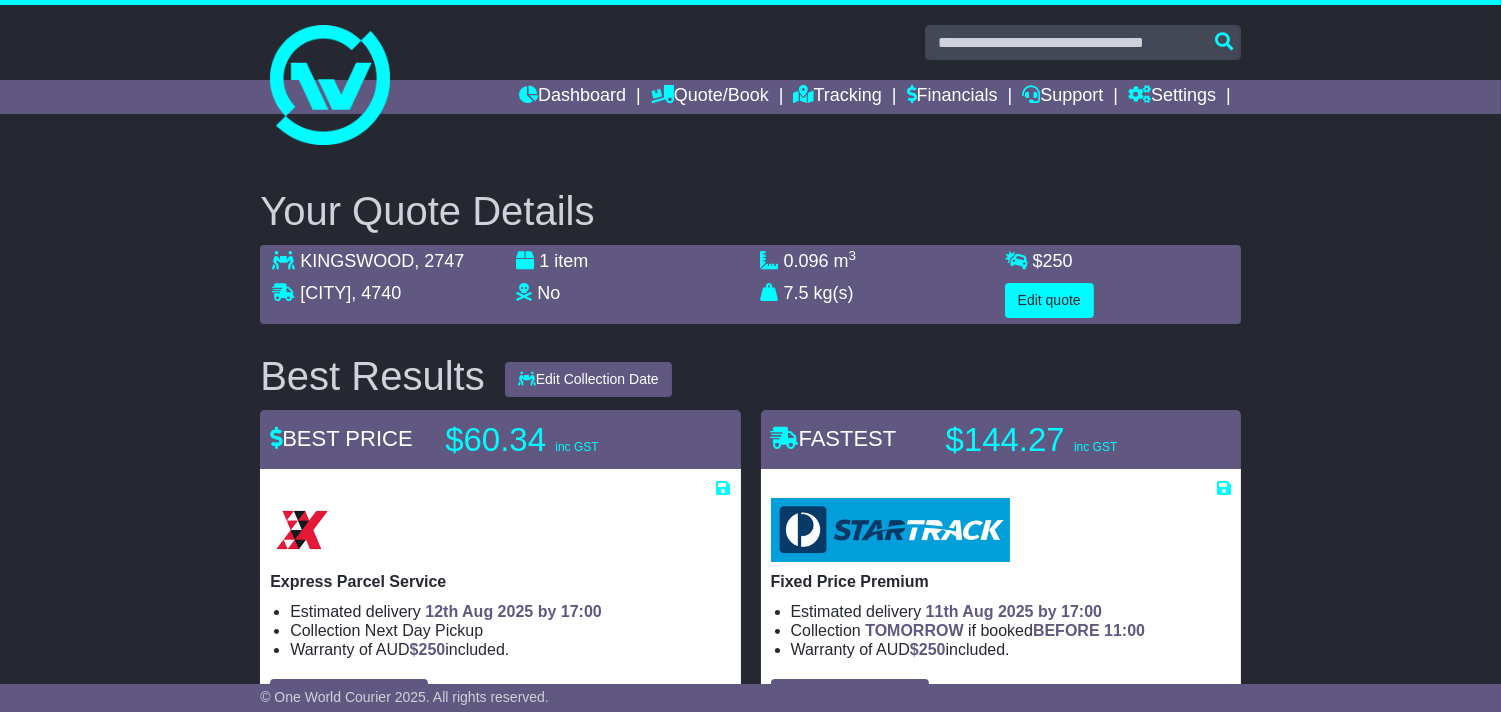 select on "**" 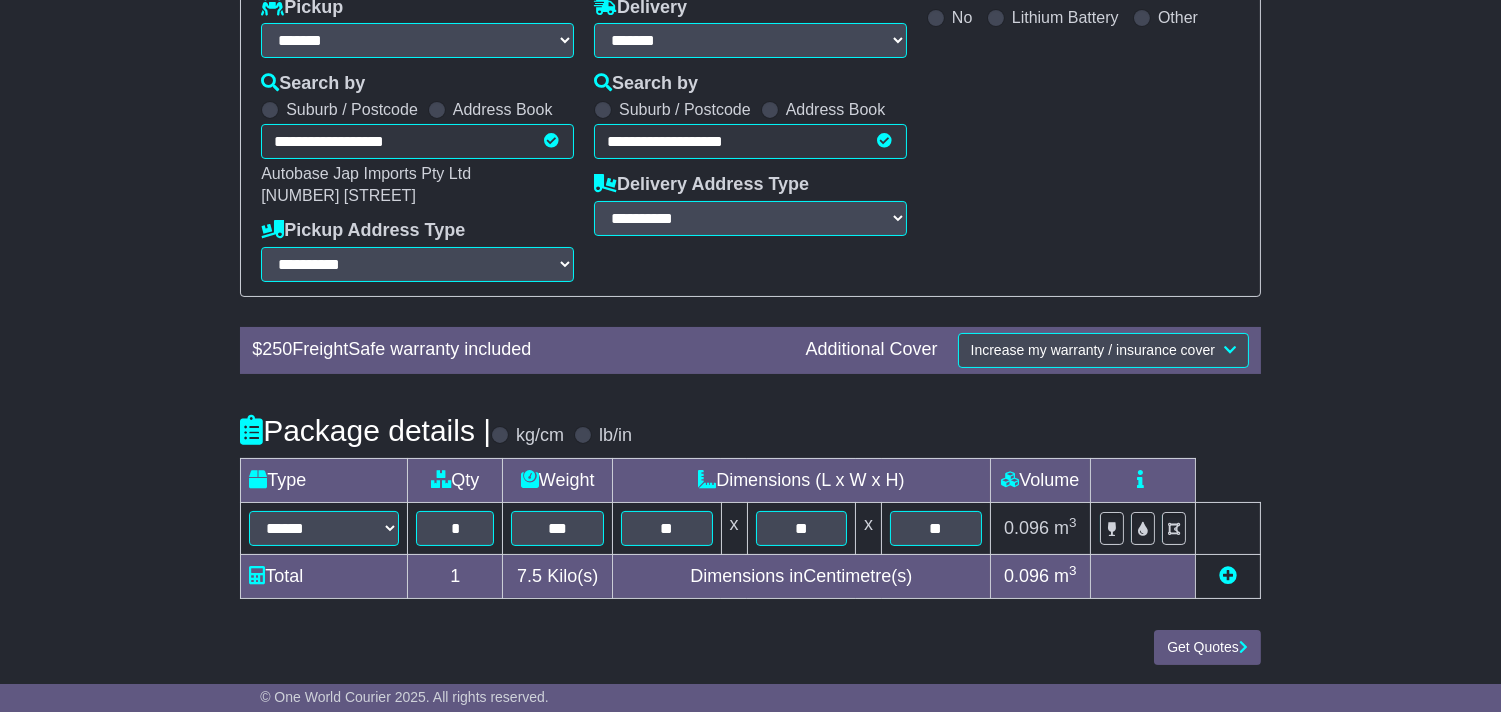 scroll, scrollTop: 347, scrollLeft: 0, axis: vertical 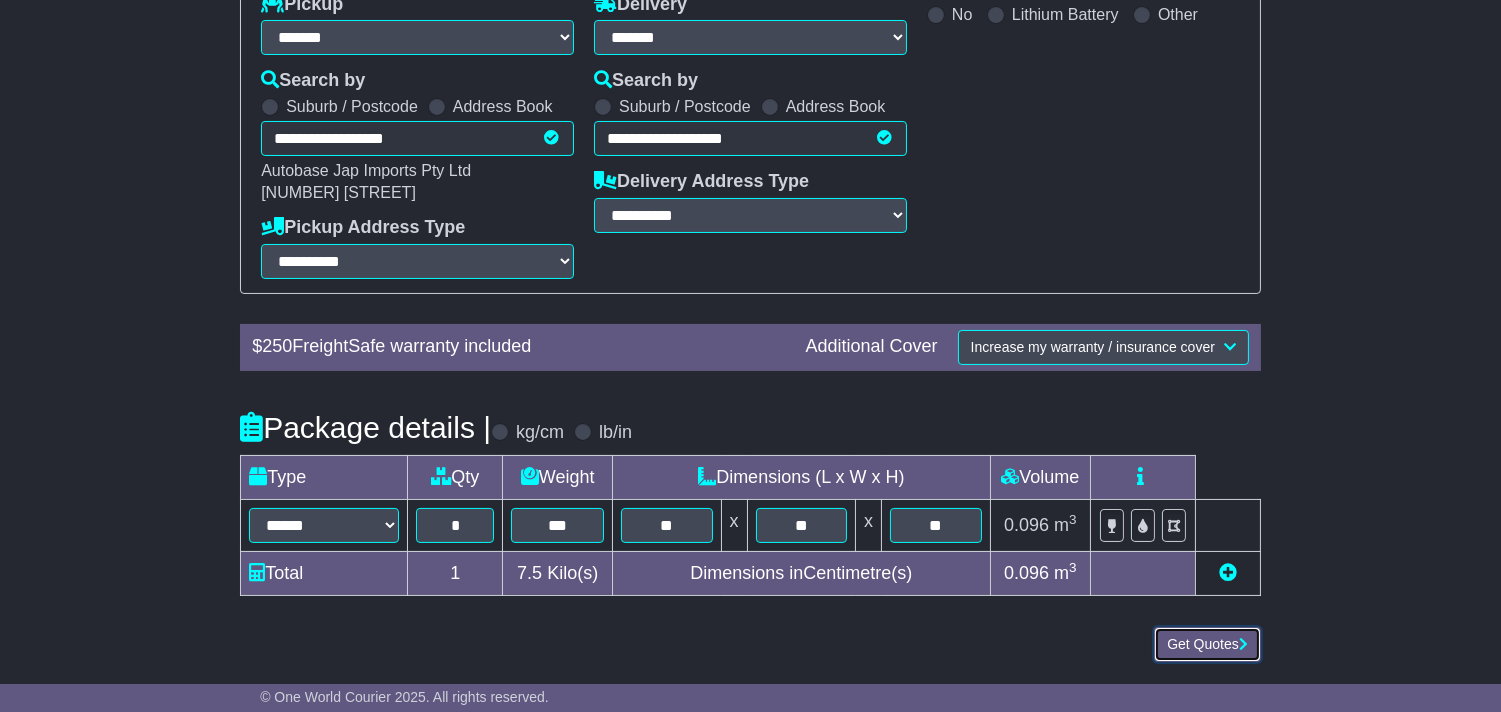 click on "Get Quotes" at bounding box center (1207, 644) 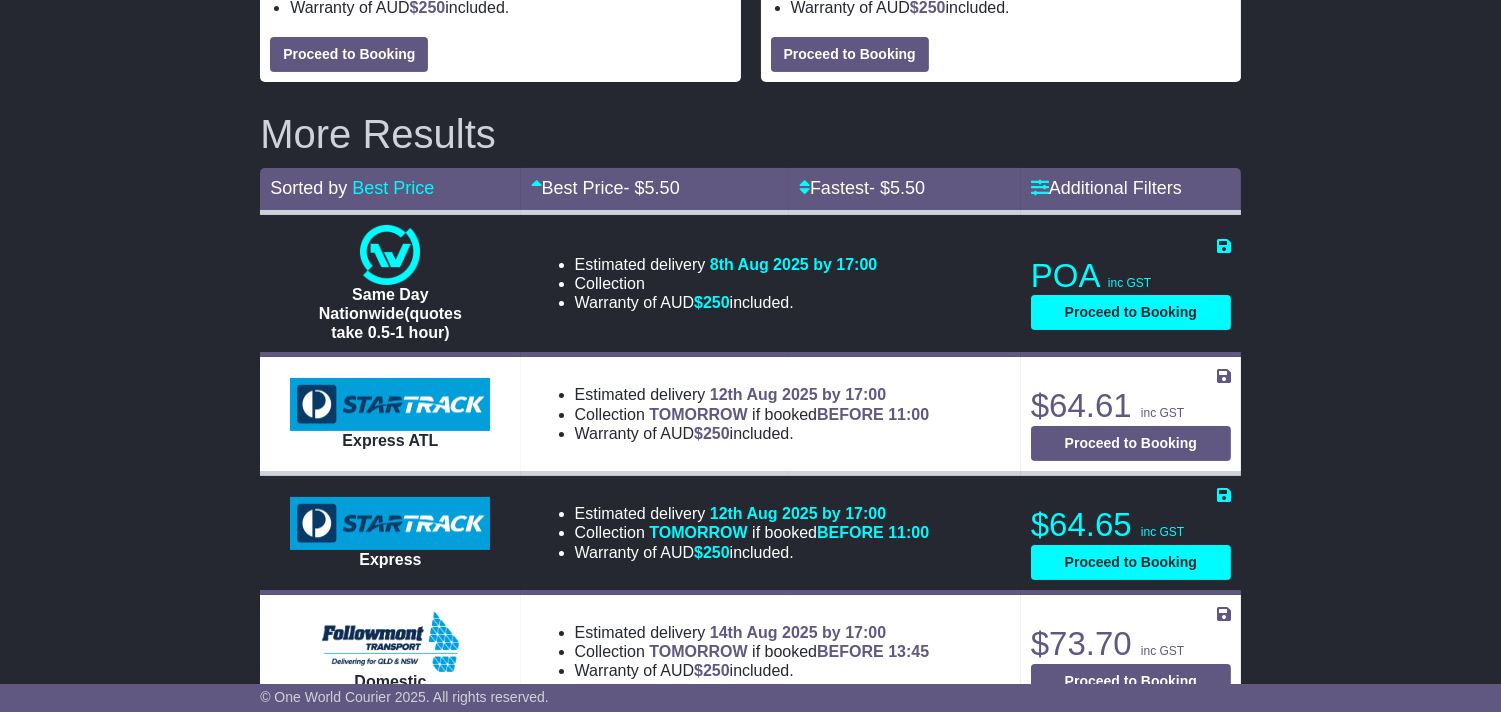 scroll, scrollTop: 222, scrollLeft: 0, axis: vertical 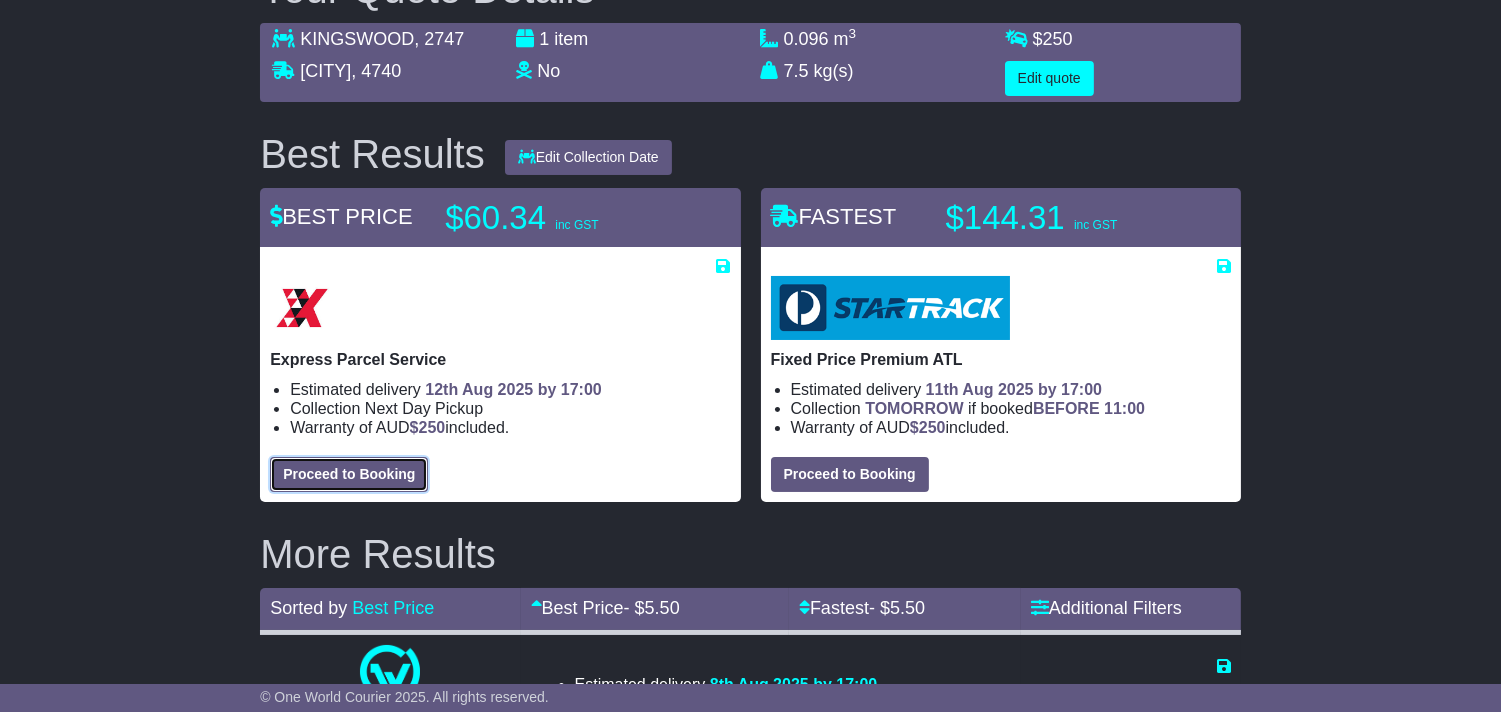 click on "Proceed to Booking" at bounding box center [349, 474] 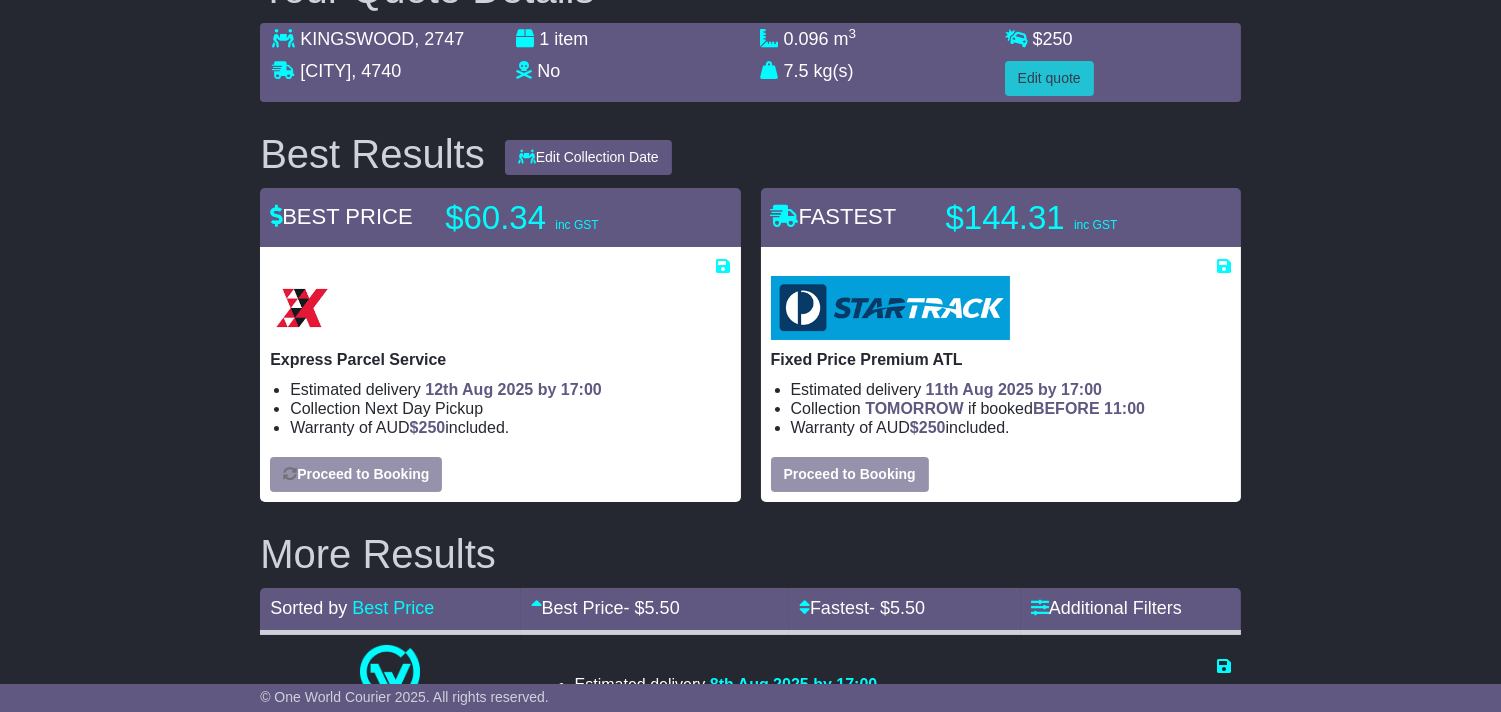 select on "****" 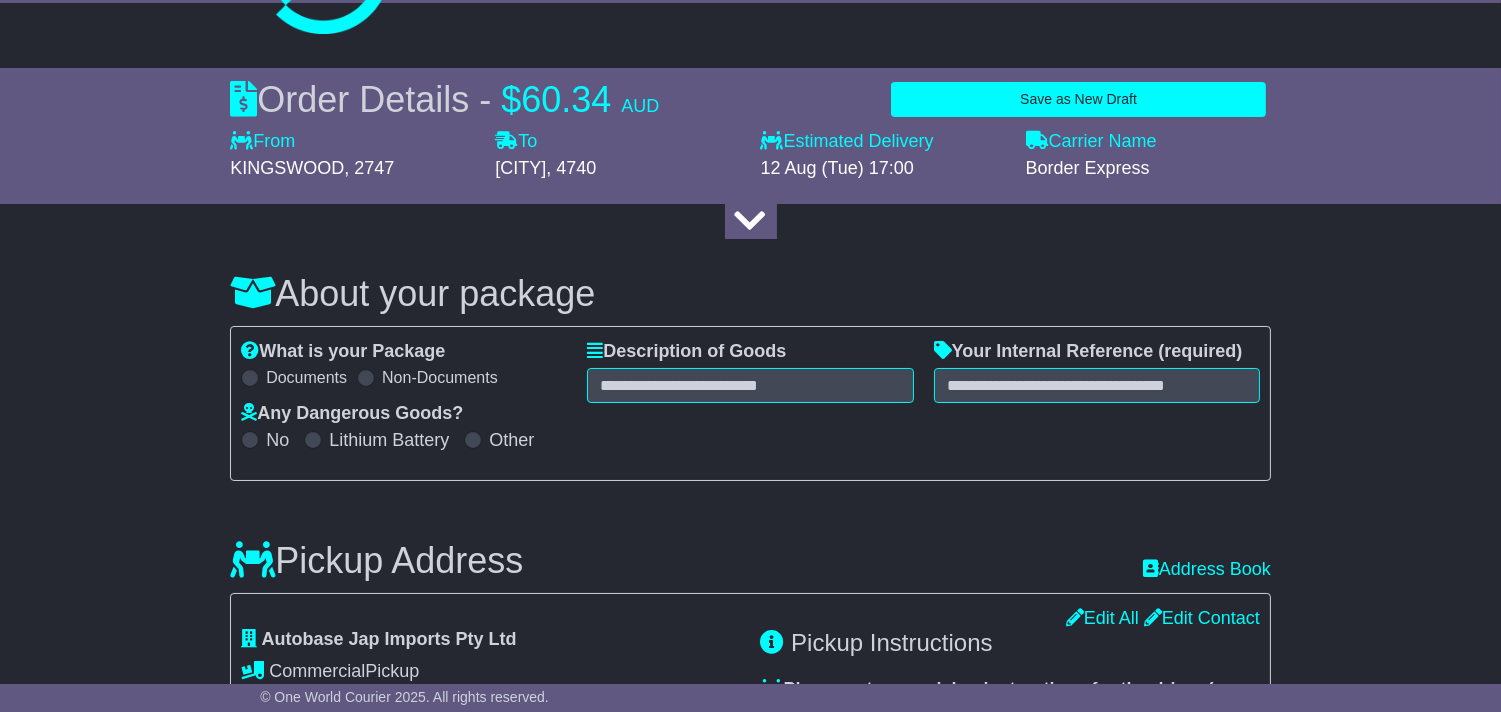 scroll, scrollTop: 0, scrollLeft: 0, axis: both 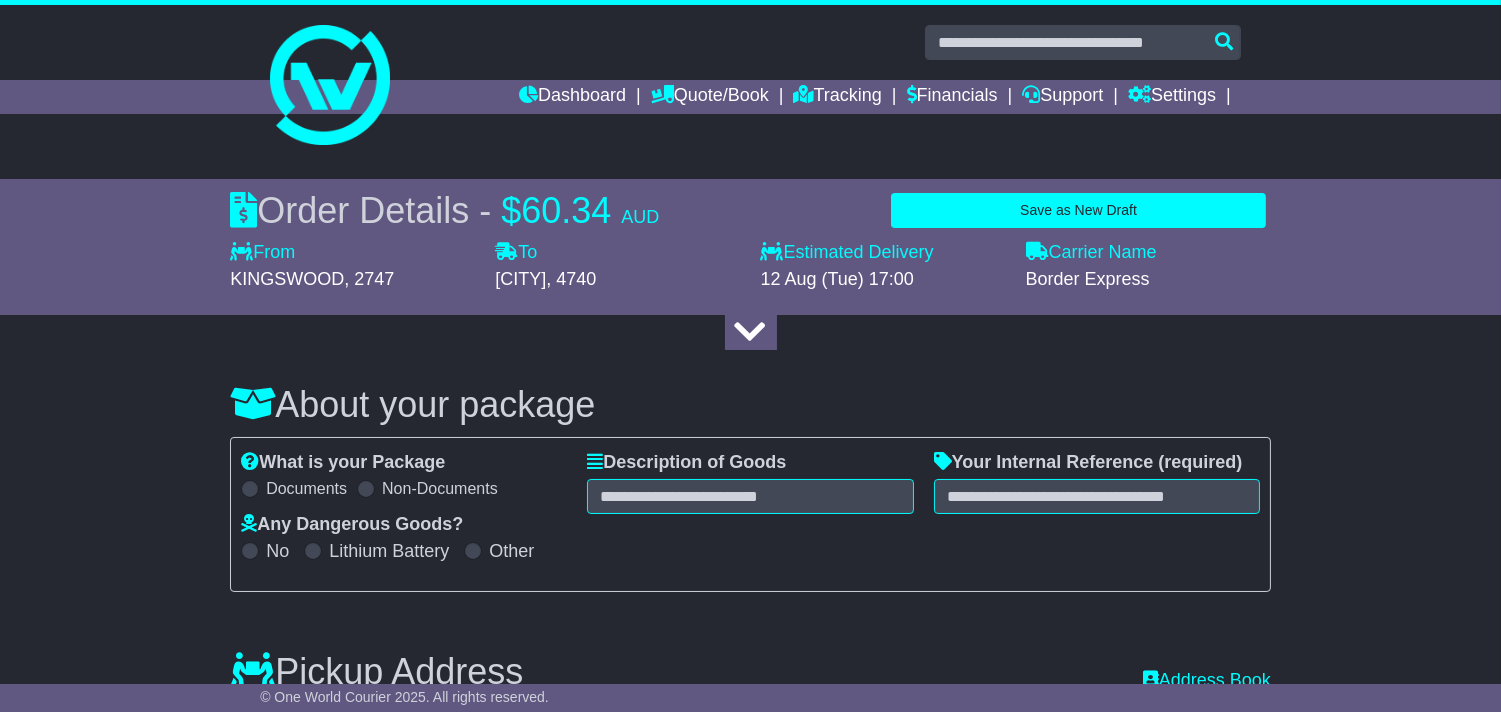 click on "About your package
What is your Package
Documents
Non-Documents
What are the Incoterms?
***
***
***
***
***
***
Description of Goods
Attention: dangerous goods are not allowed by service.
Your Internal Reference (required)
Any Dangerous Goods?
No" at bounding box center (750, 473) 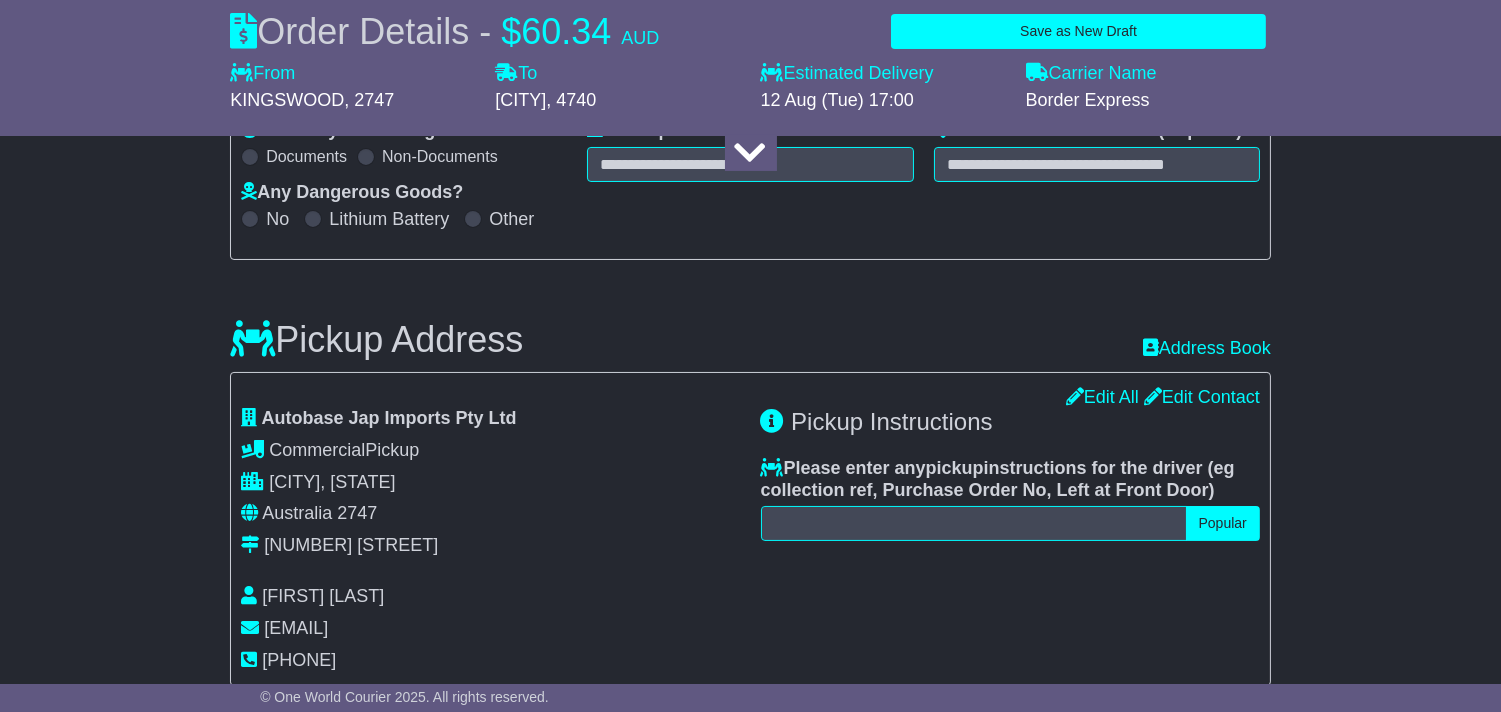 scroll, scrollTop: 333, scrollLeft: 0, axis: vertical 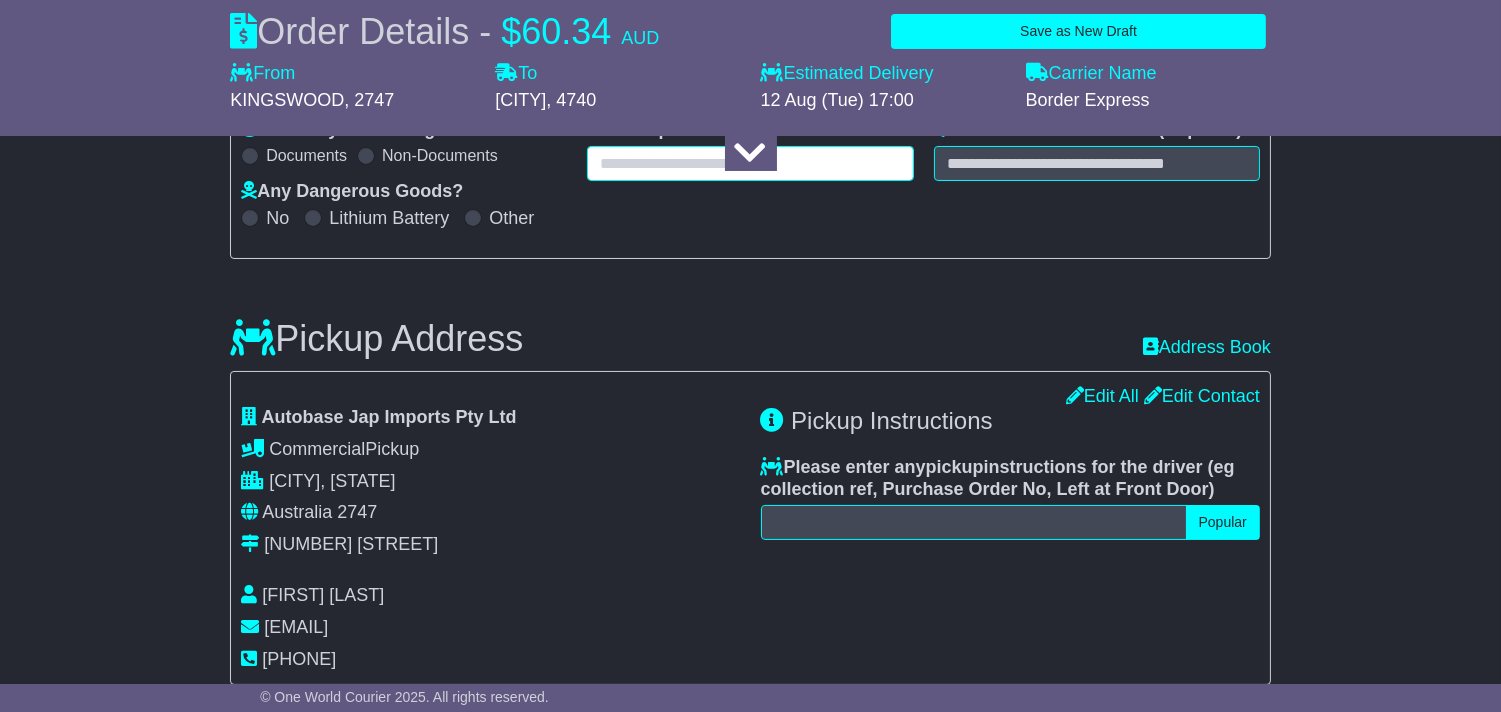click at bounding box center (750, 163) 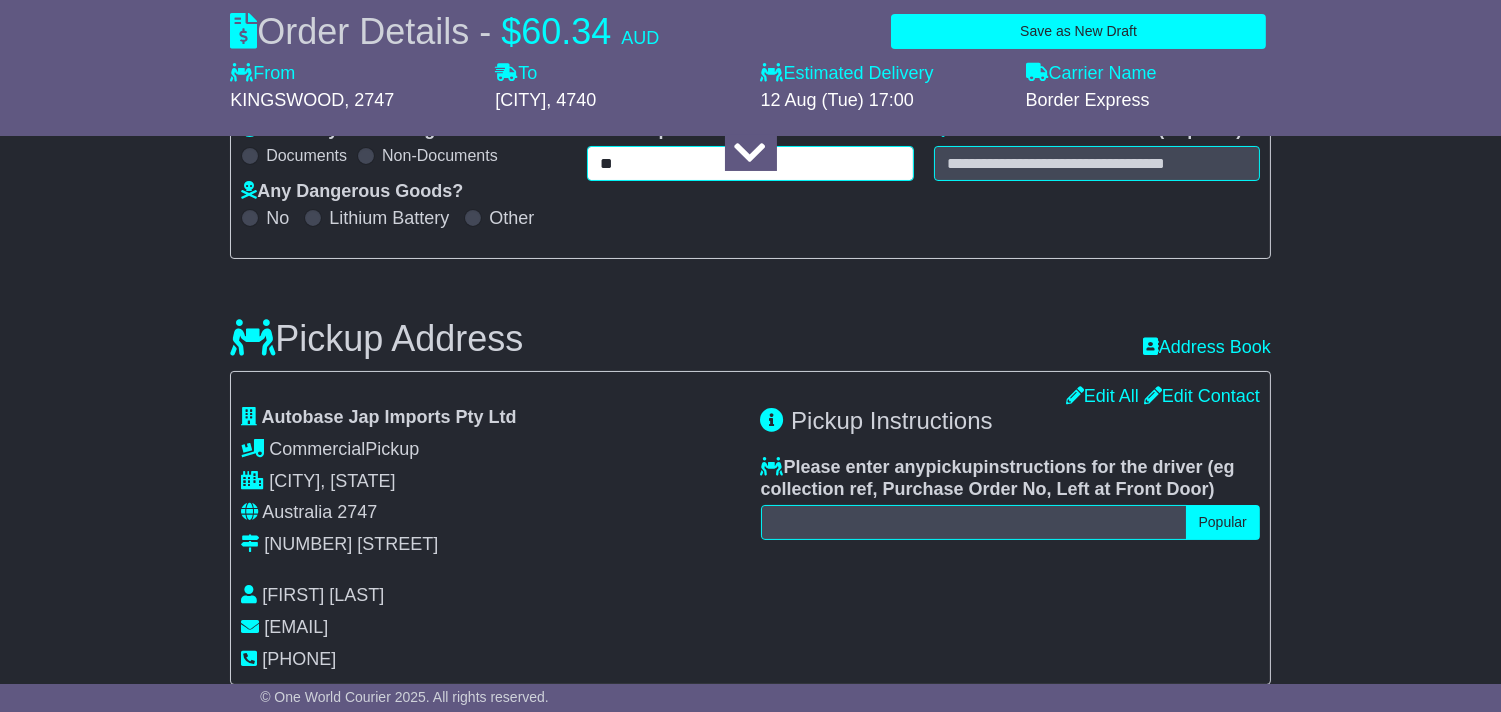 type on "*" 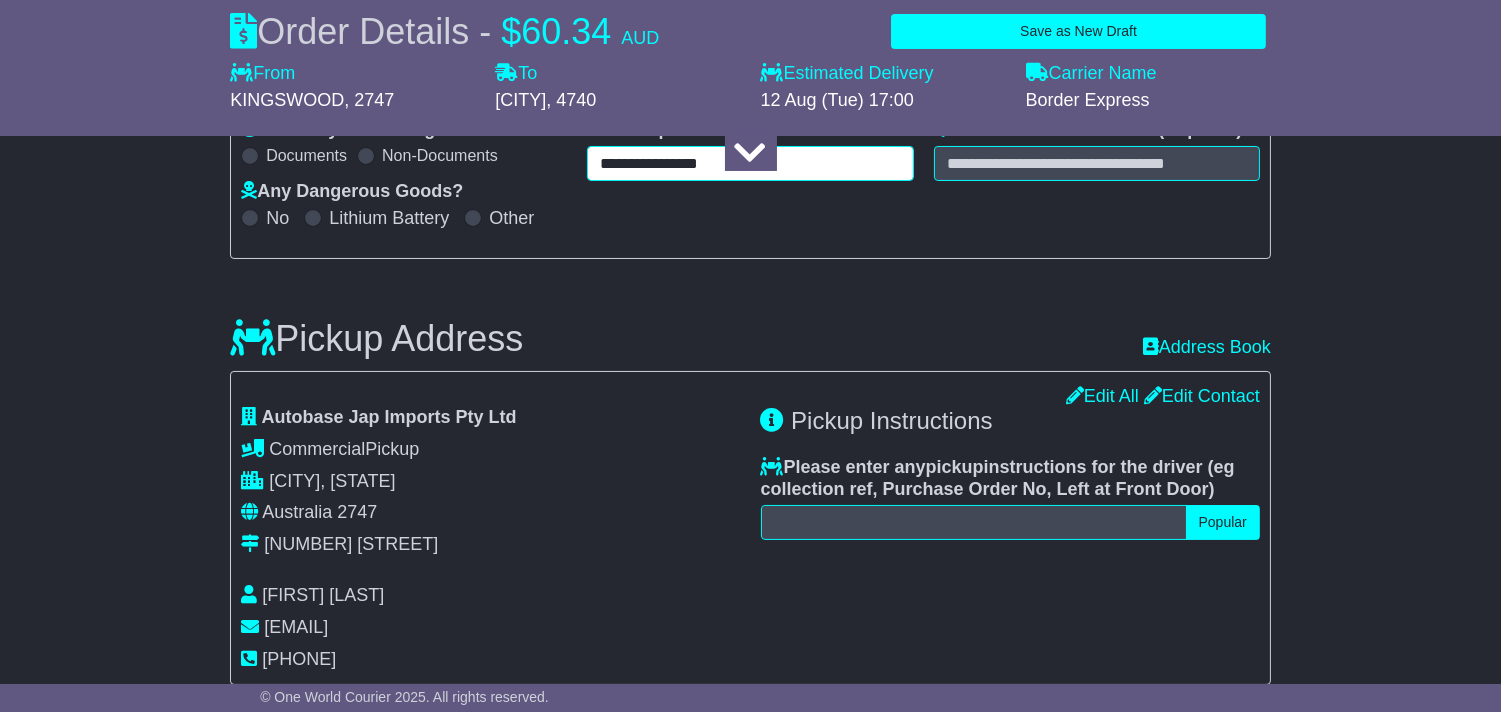 type on "**********" 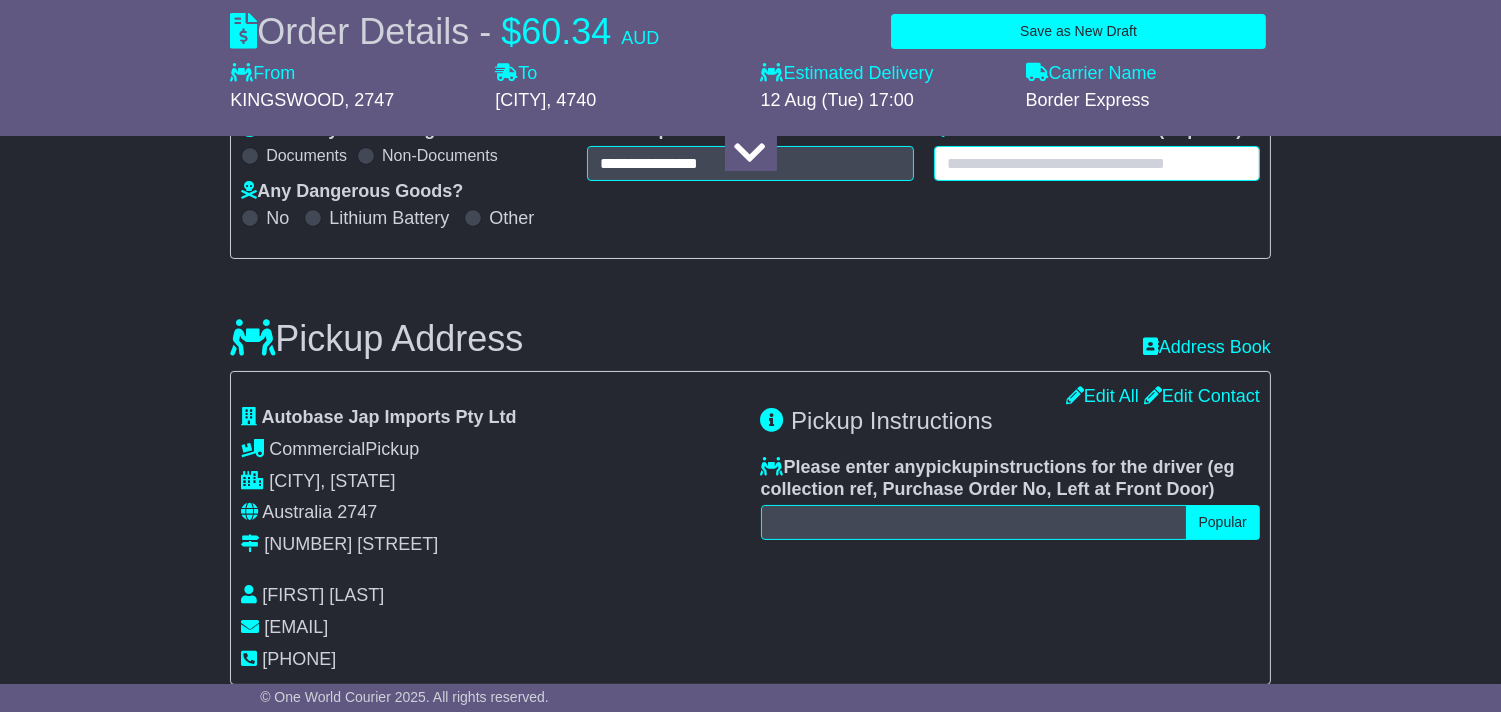 paste on "**********" 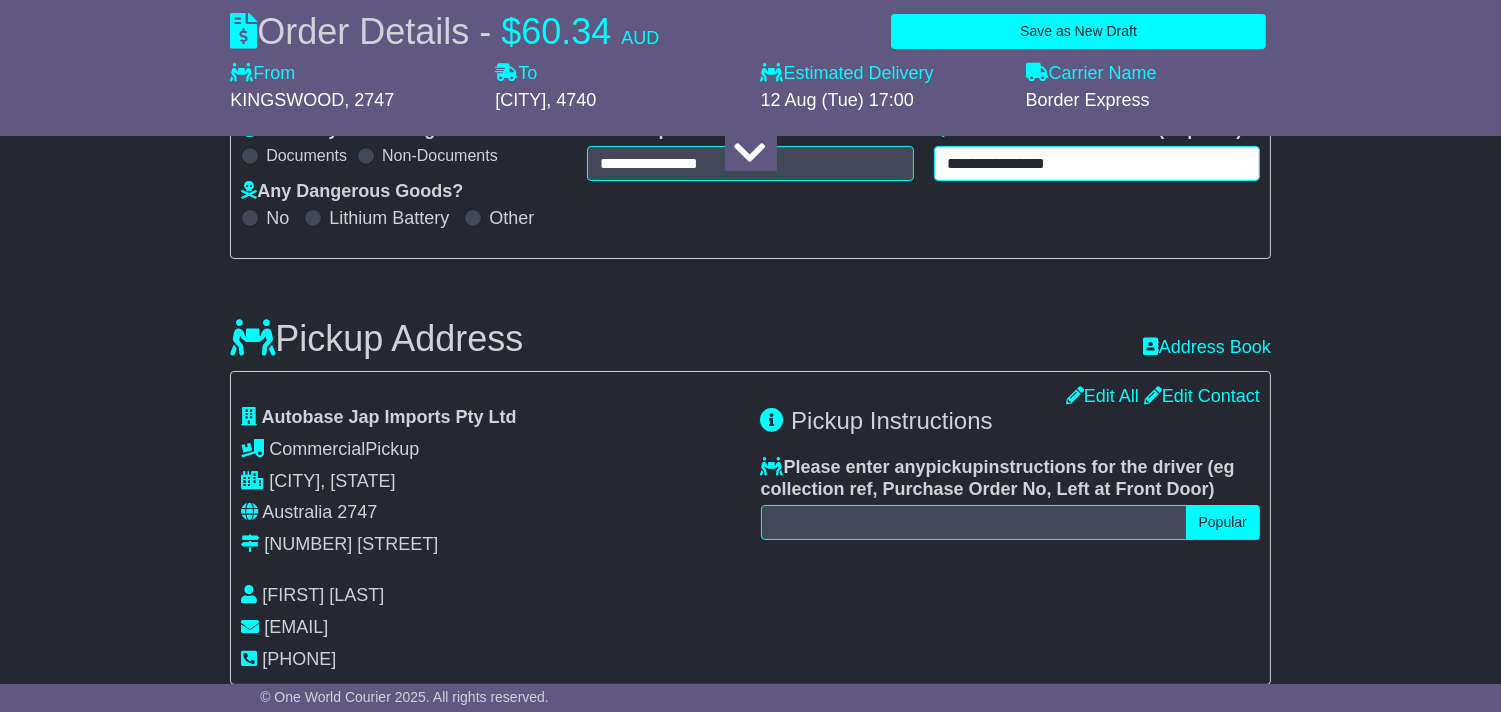 type on "**********" 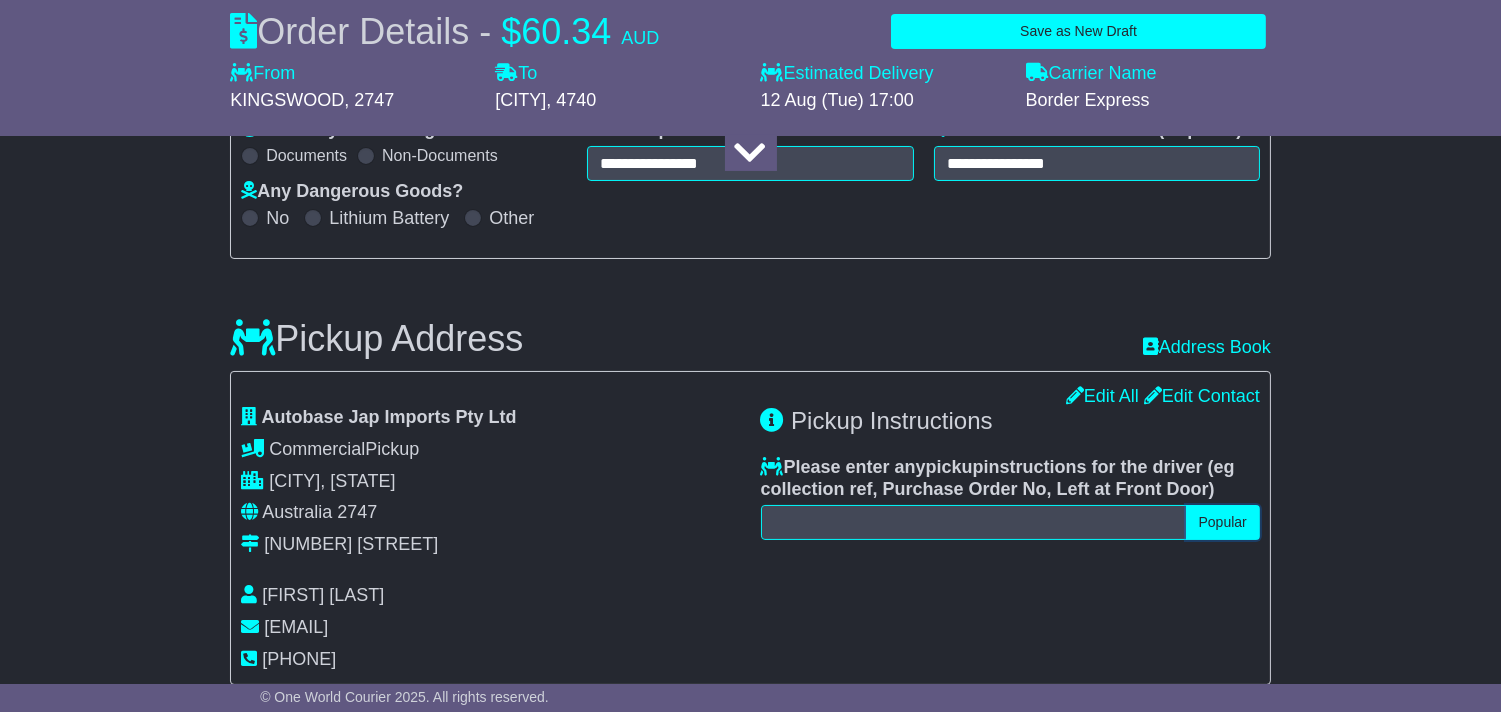 click on "Popular" at bounding box center (1223, 522) 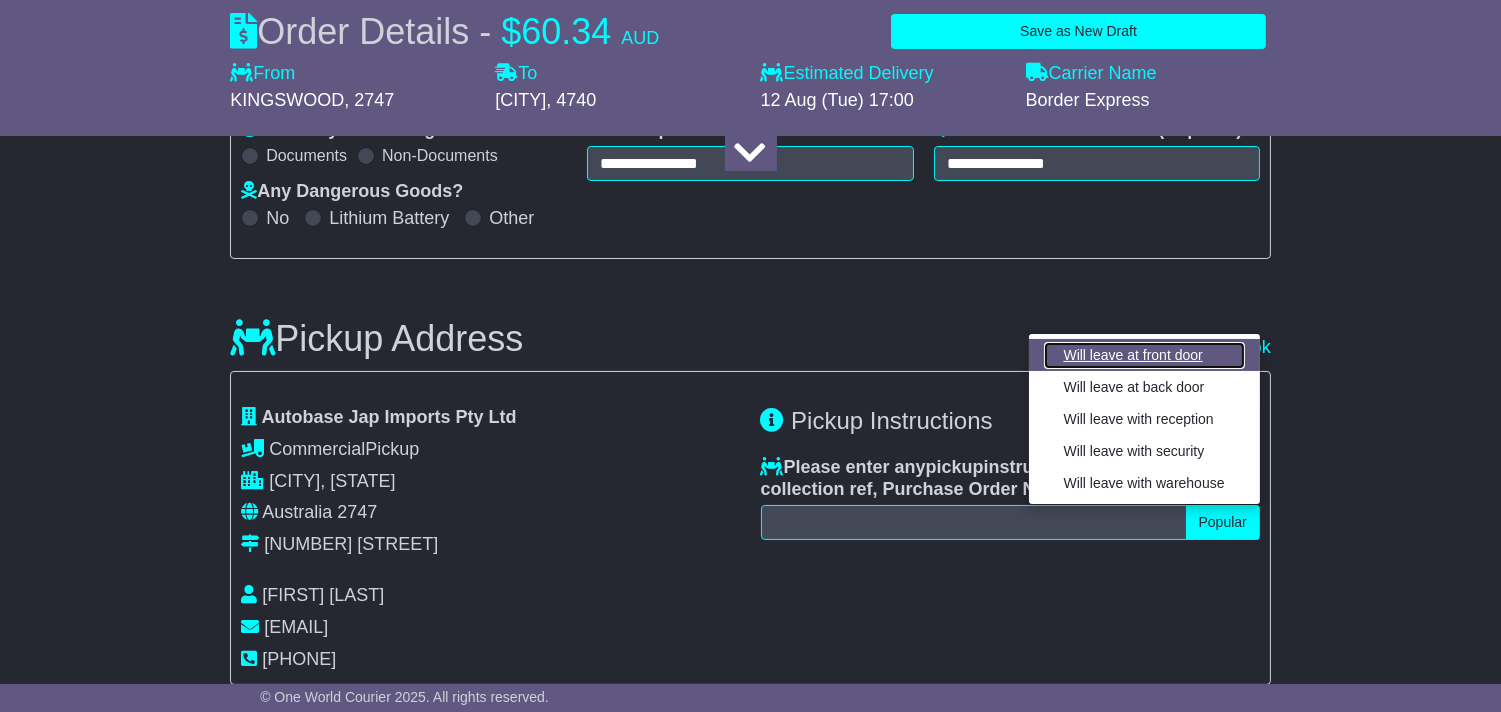 drag, startPoint x: 1177, startPoint y: 355, endPoint x: 1113, endPoint y: 383, distance: 69.856995 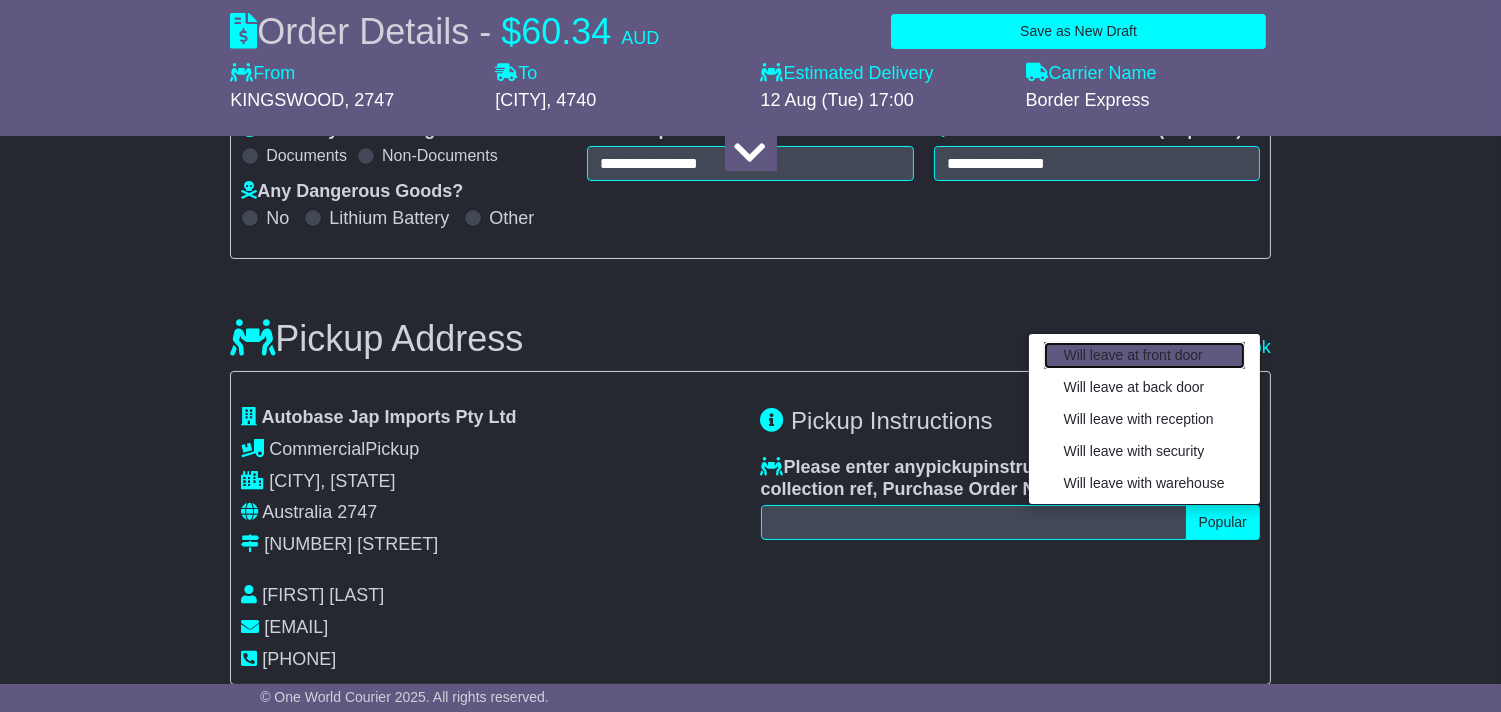 click on "Will leave at front door" at bounding box center (1144, 355) 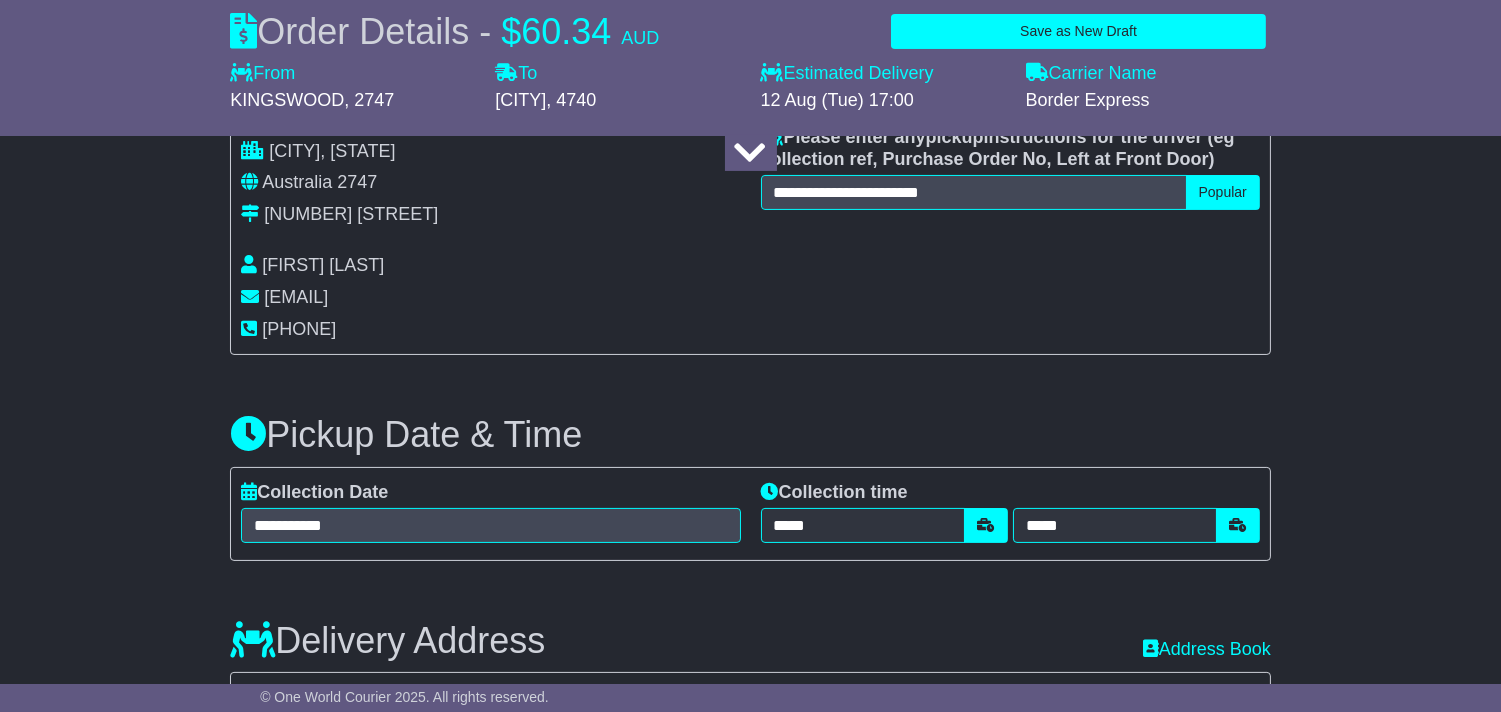 scroll, scrollTop: 888, scrollLeft: 0, axis: vertical 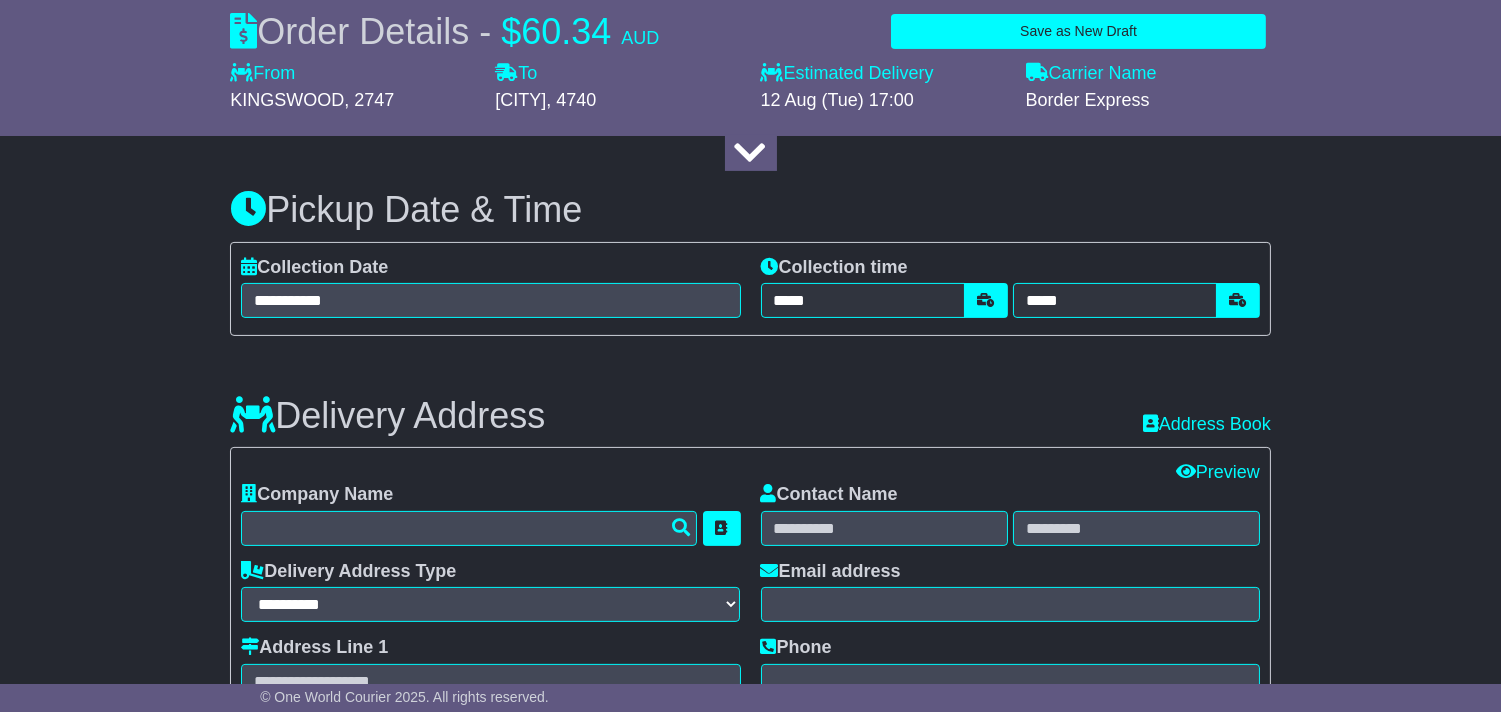 click on "Company Name" at bounding box center [490, 515] 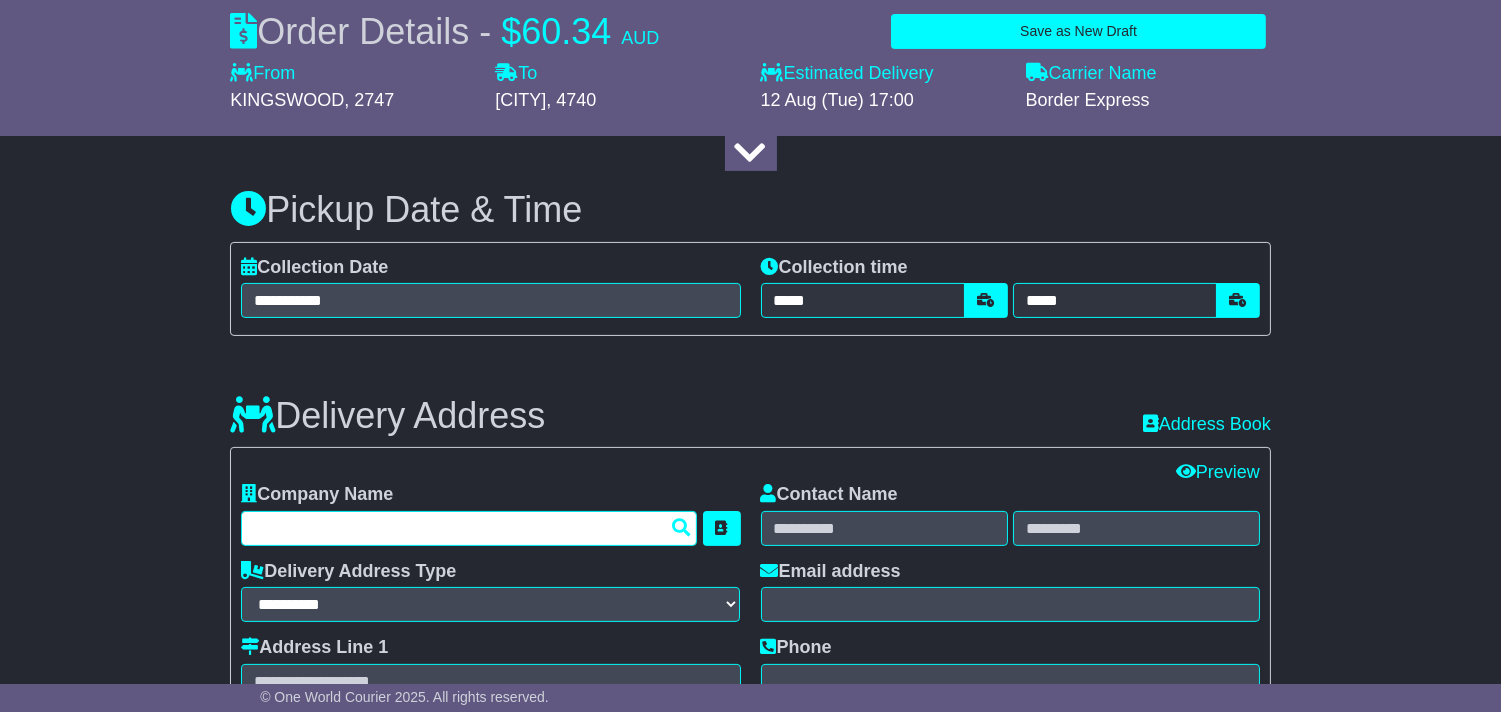 click at bounding box center [469, 528] 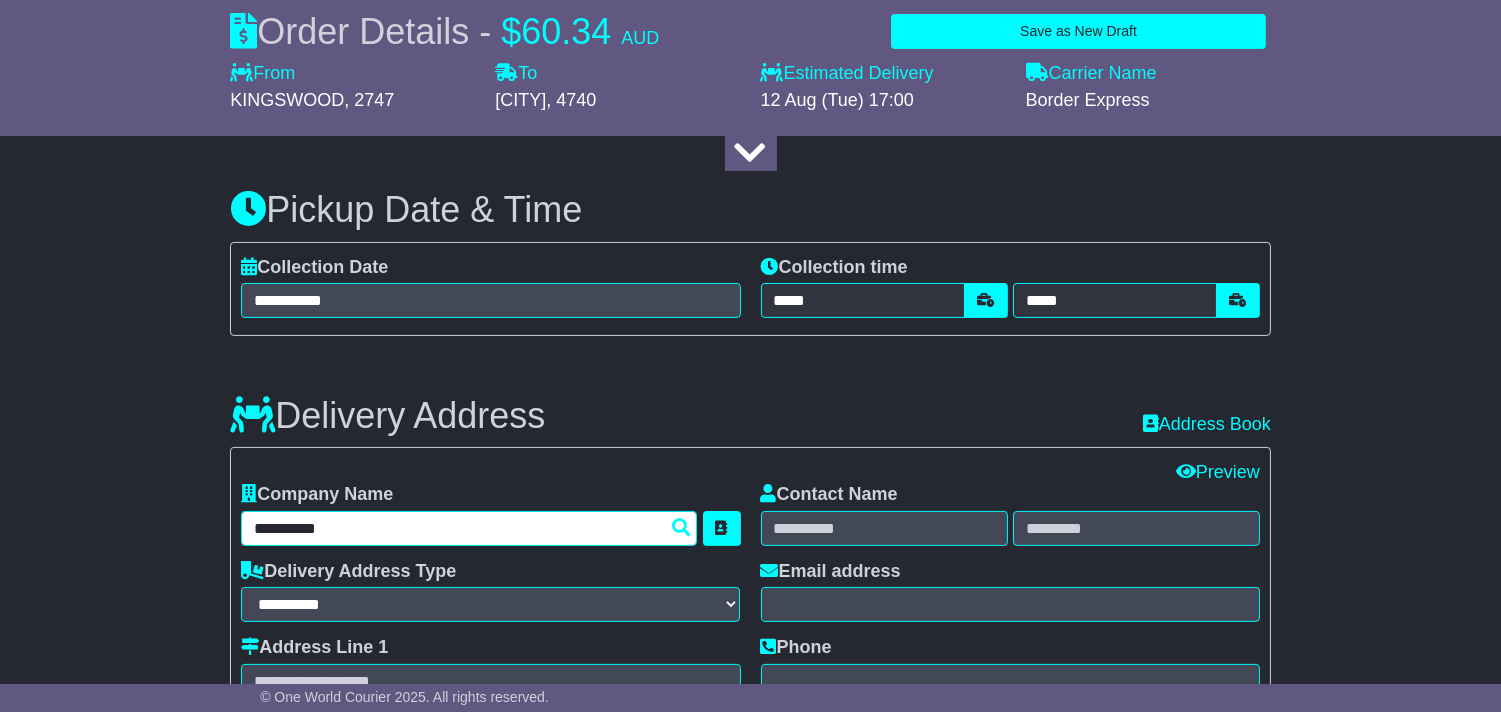 type on "**********" 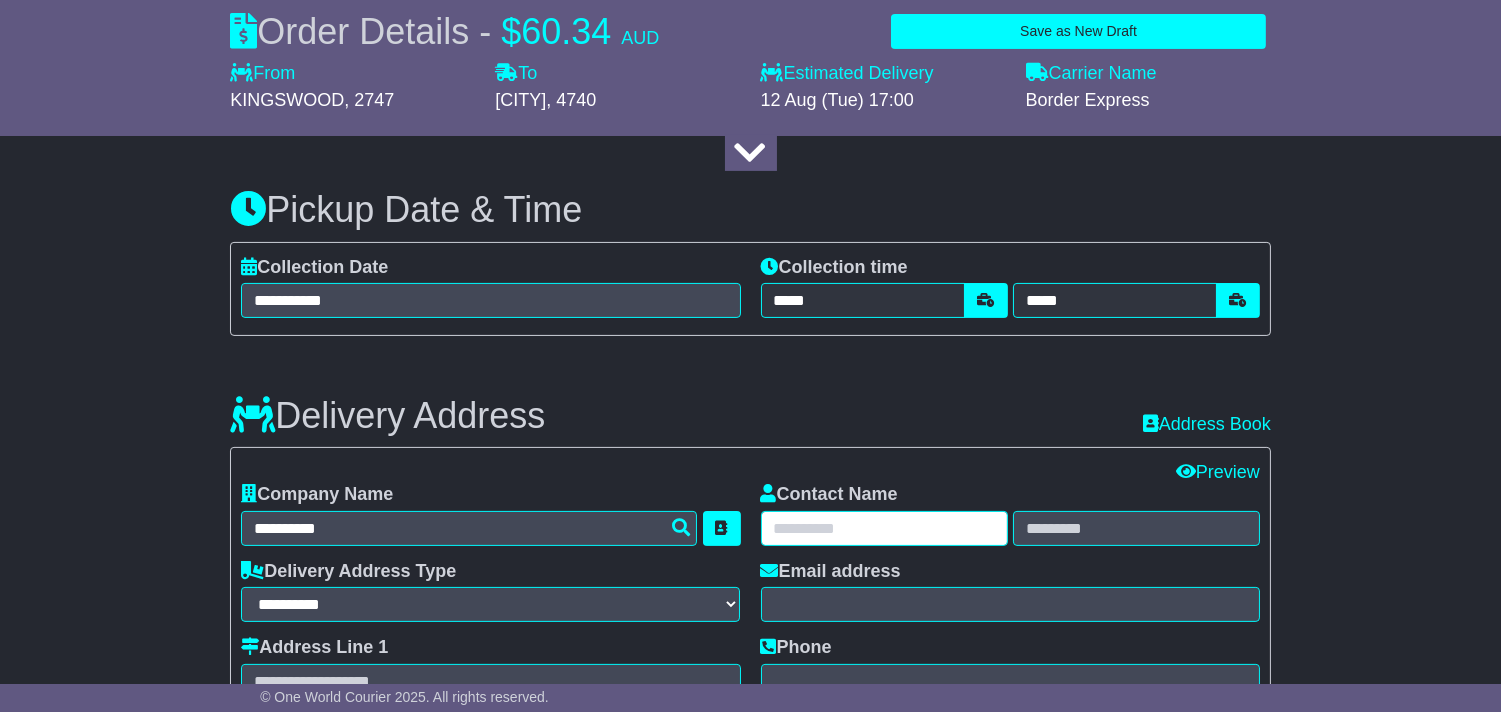 click at bounding box center [884, 528] 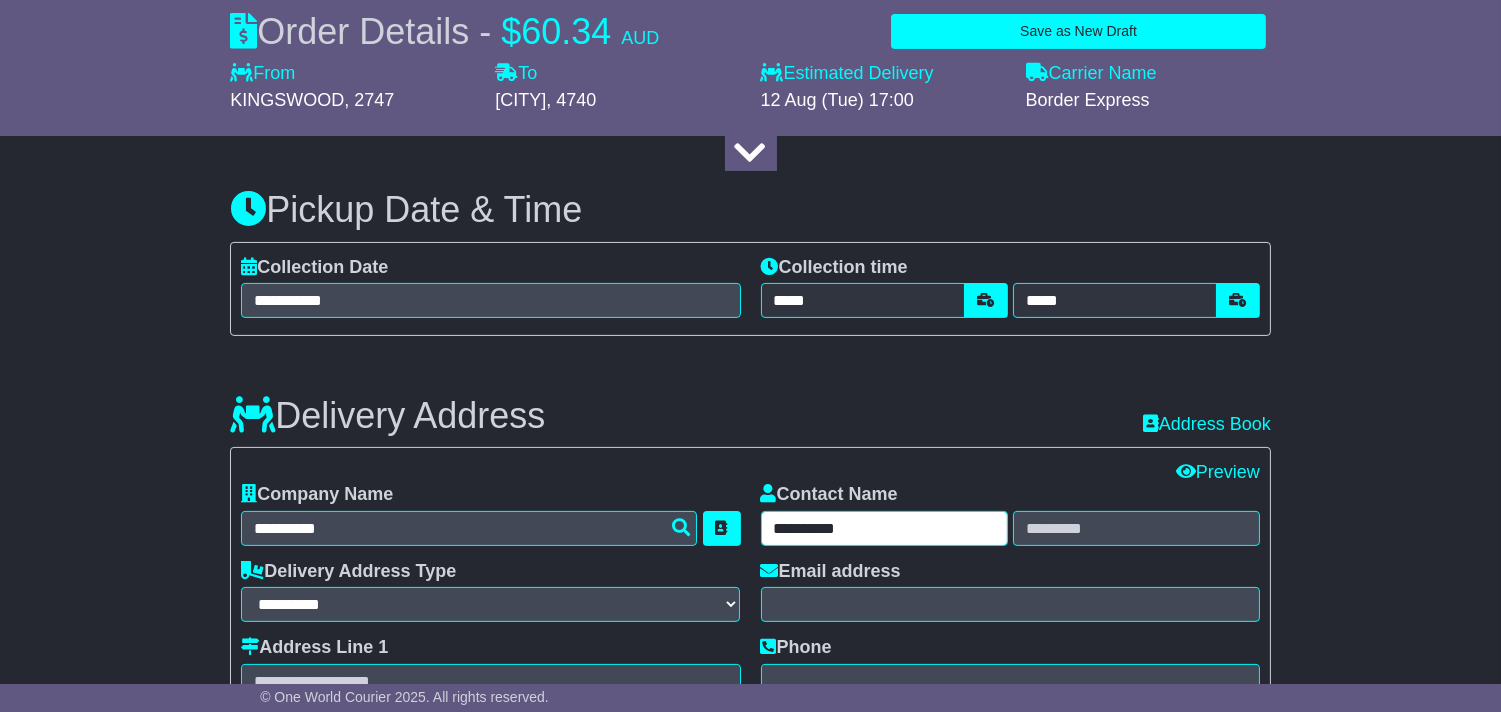 type on "**********" 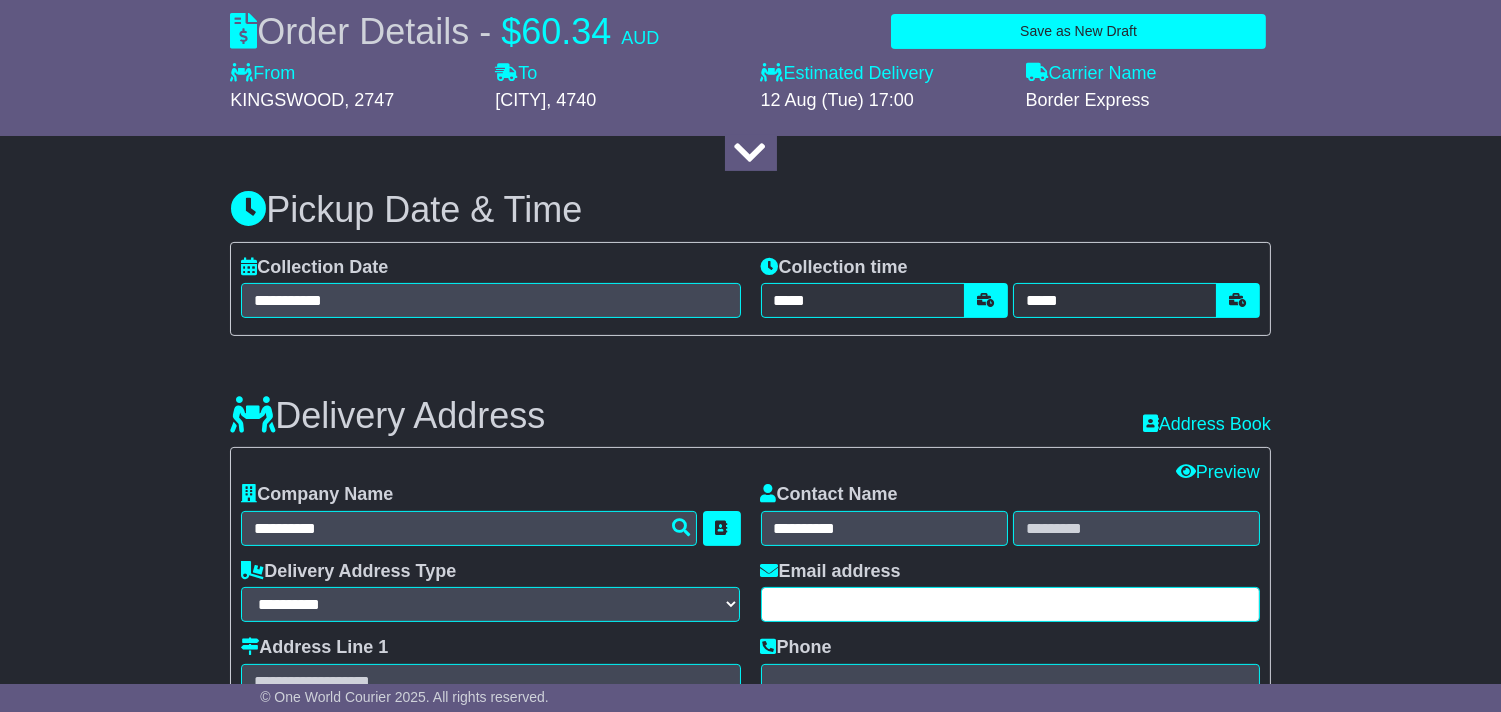 click at bounding box center [1010, 604] 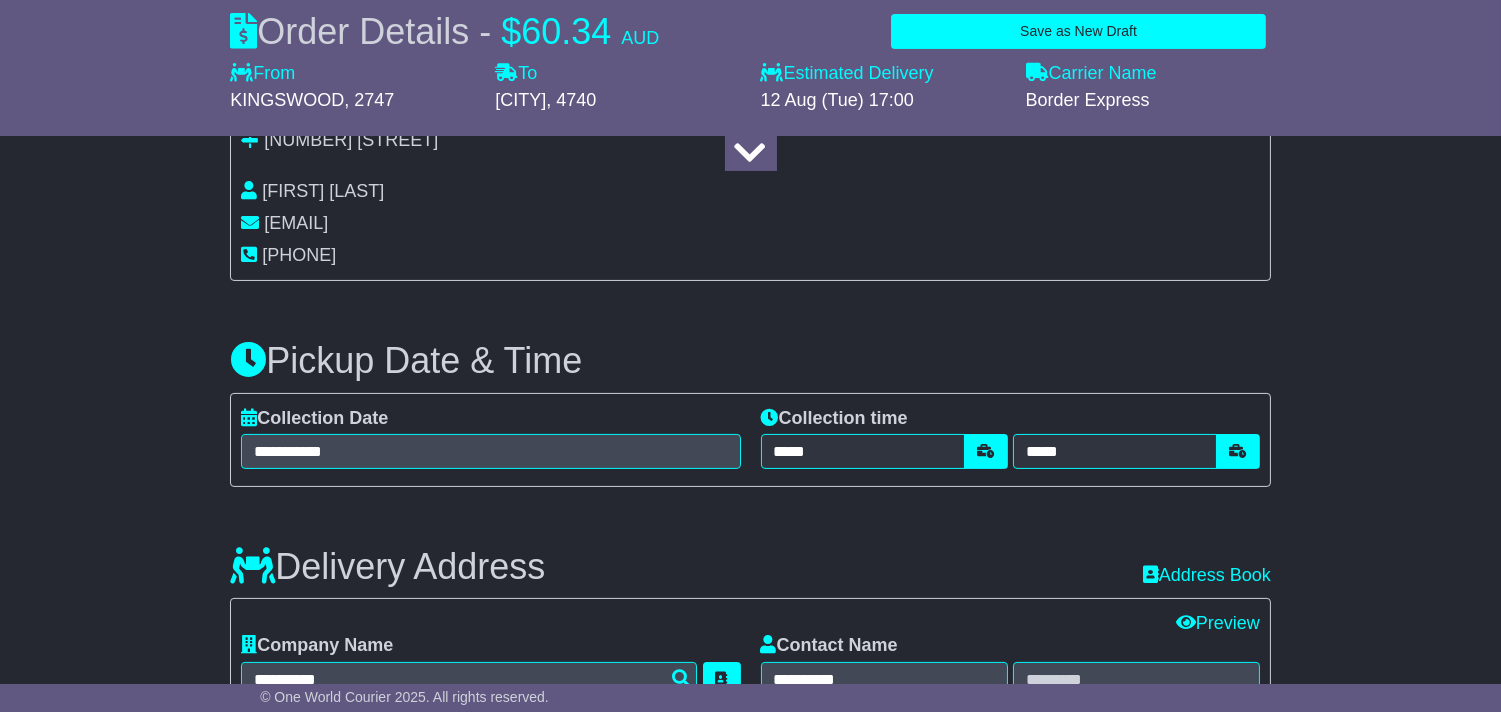 scroll, scrollTop: 444, scrollLeft: 0, axis: vertical 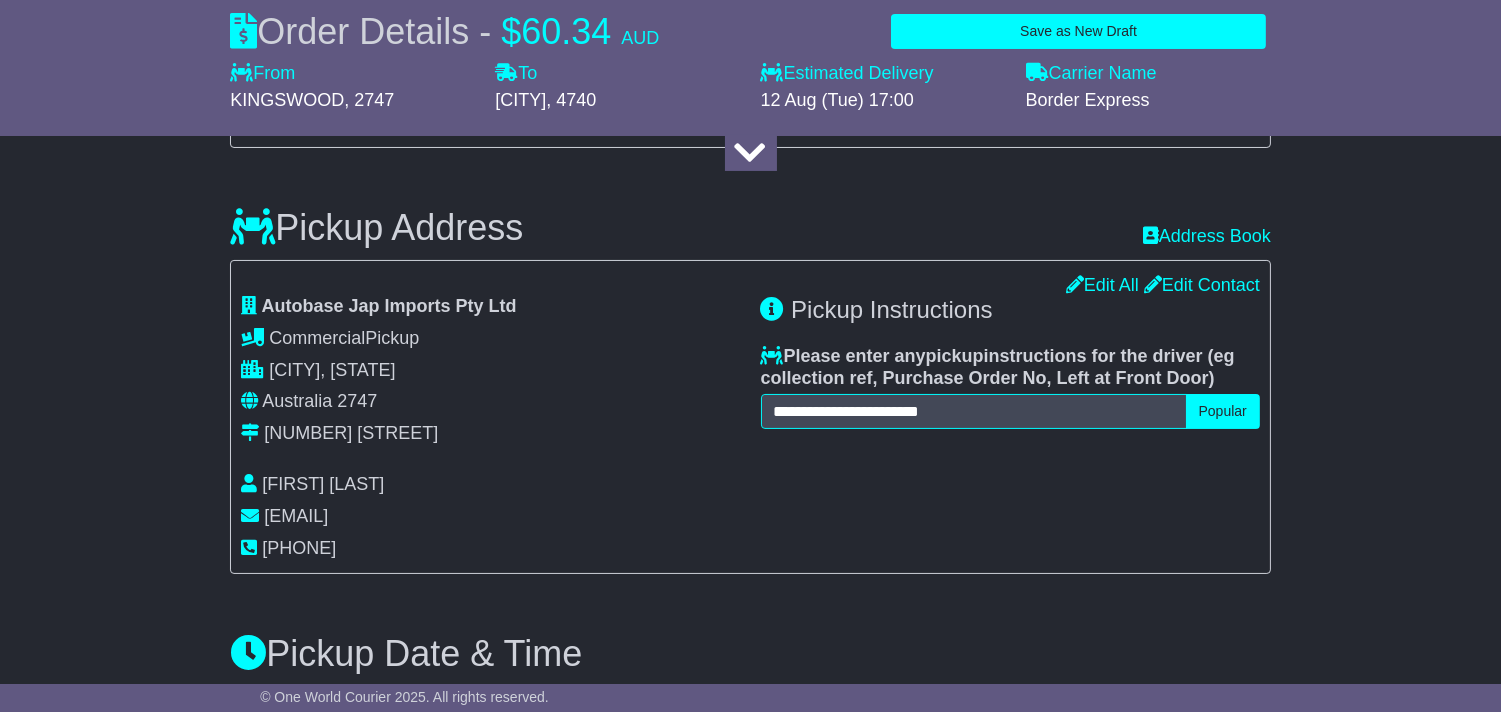 drag, startPoint x: 455, startPoint y: 521, endPoint x: 265, endPoint y: 526, distance: 190.06578 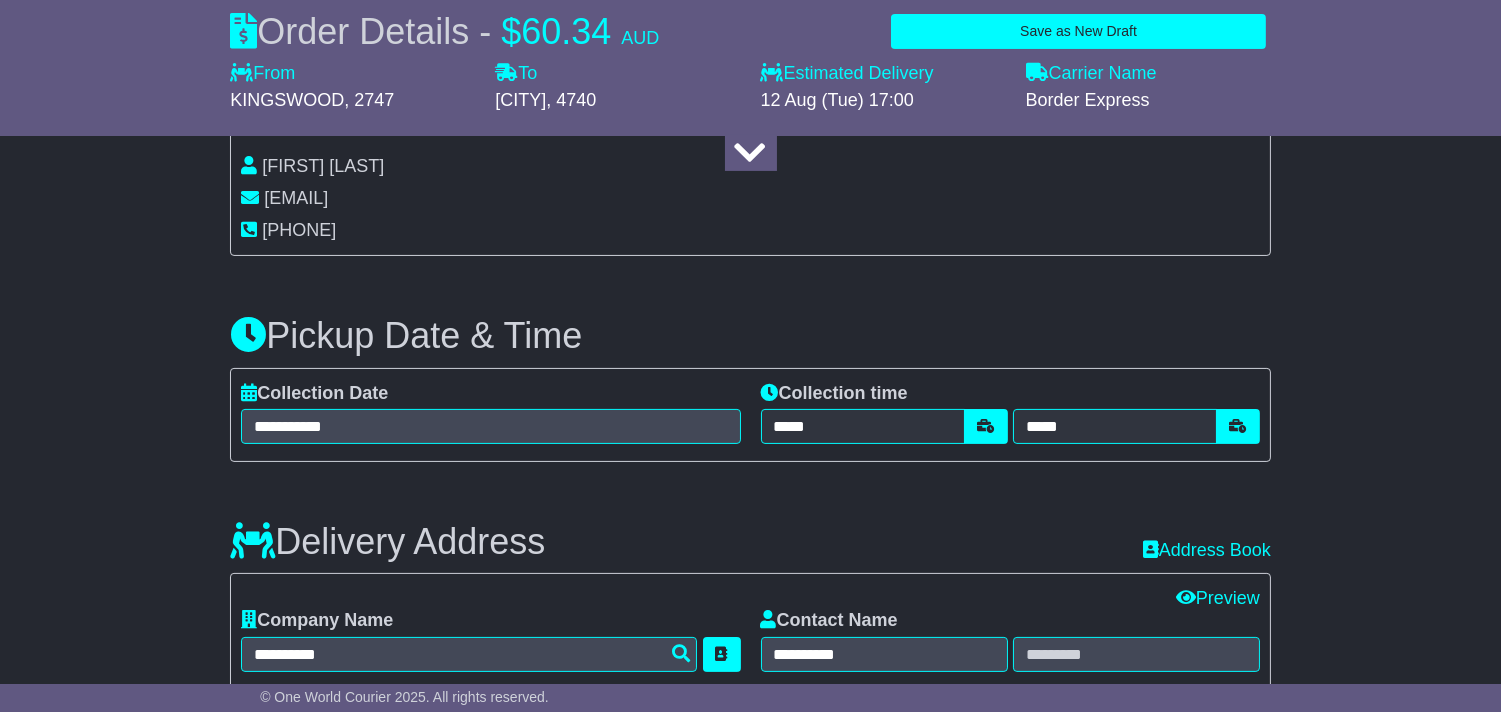 scroll, scrollTop: 1000, scrollLeft: 0, axis: vertical 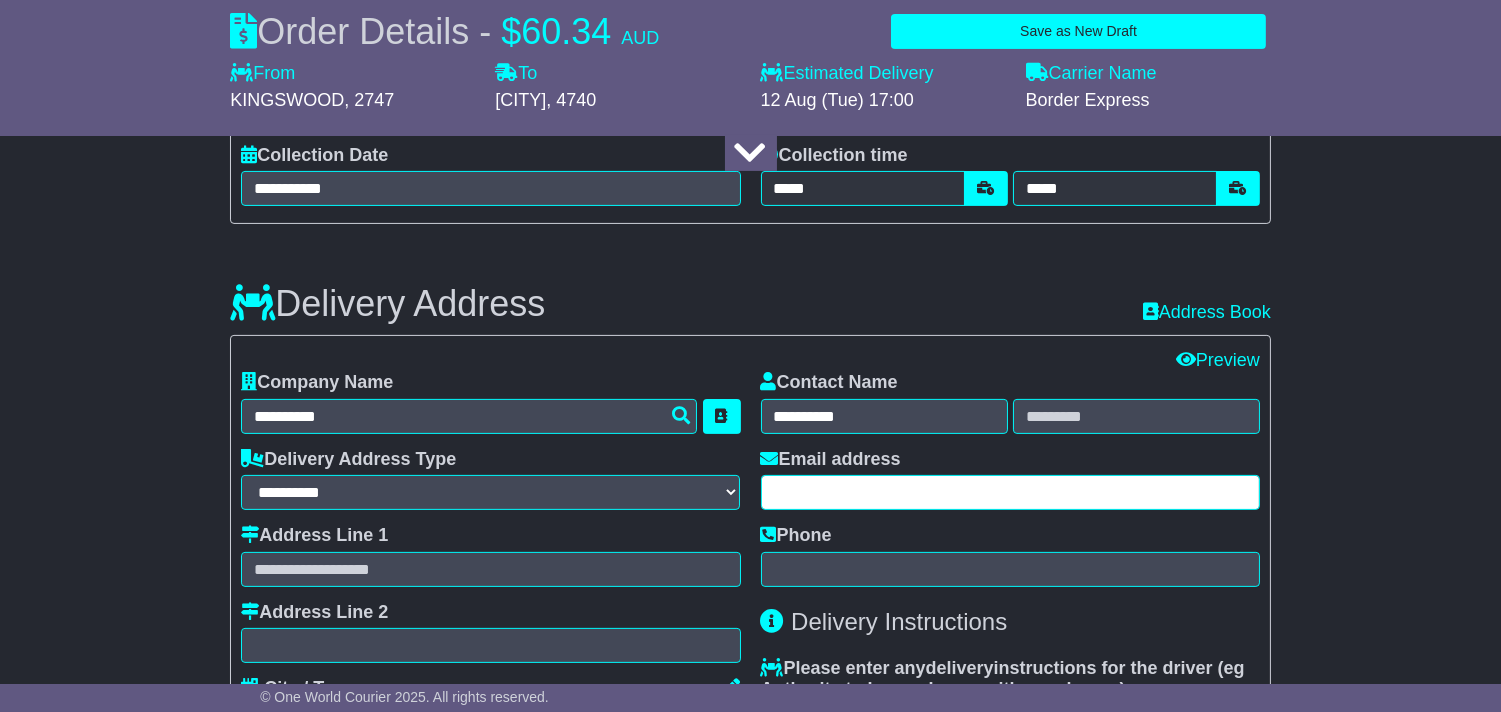 click at bounding box center [1010, 492] 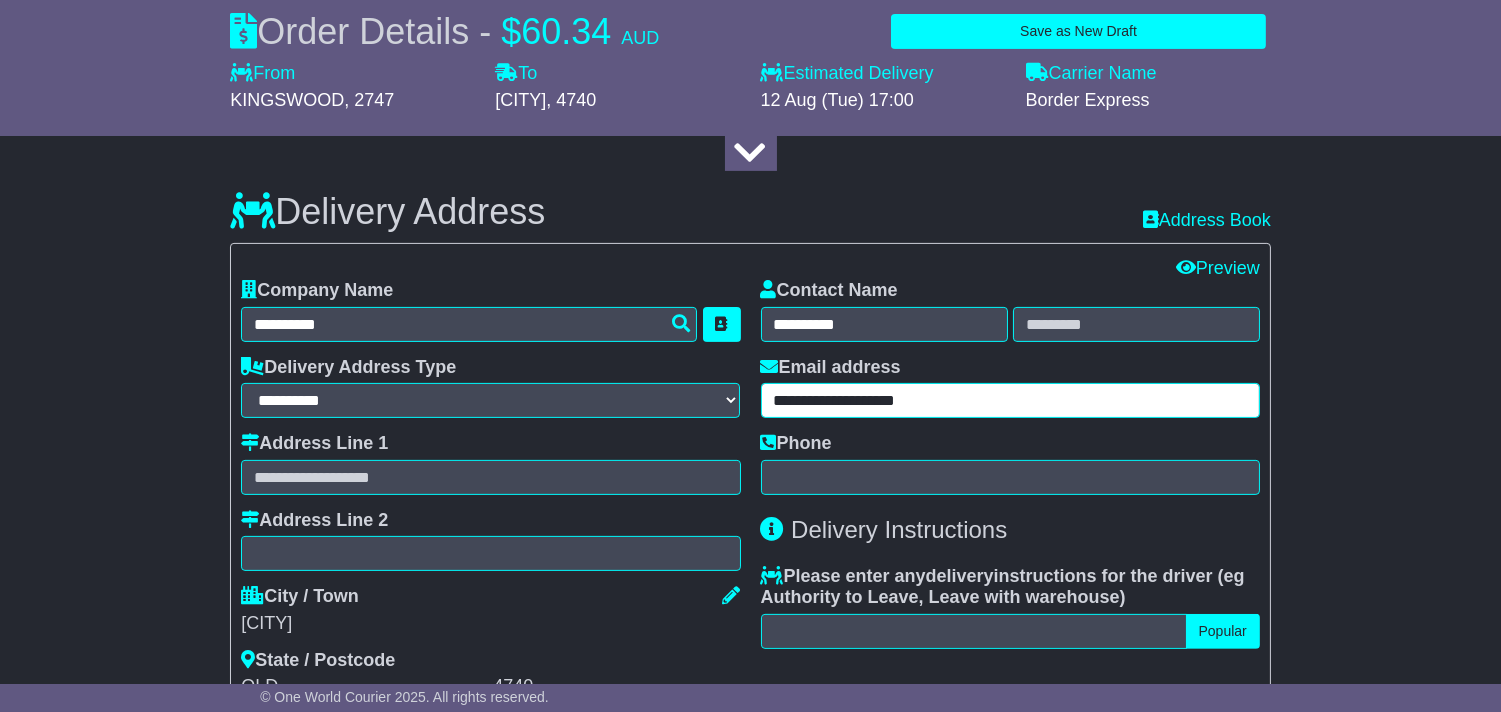 scroll, scrollTop: 1222, scrollLeft: 0, axis: vertical 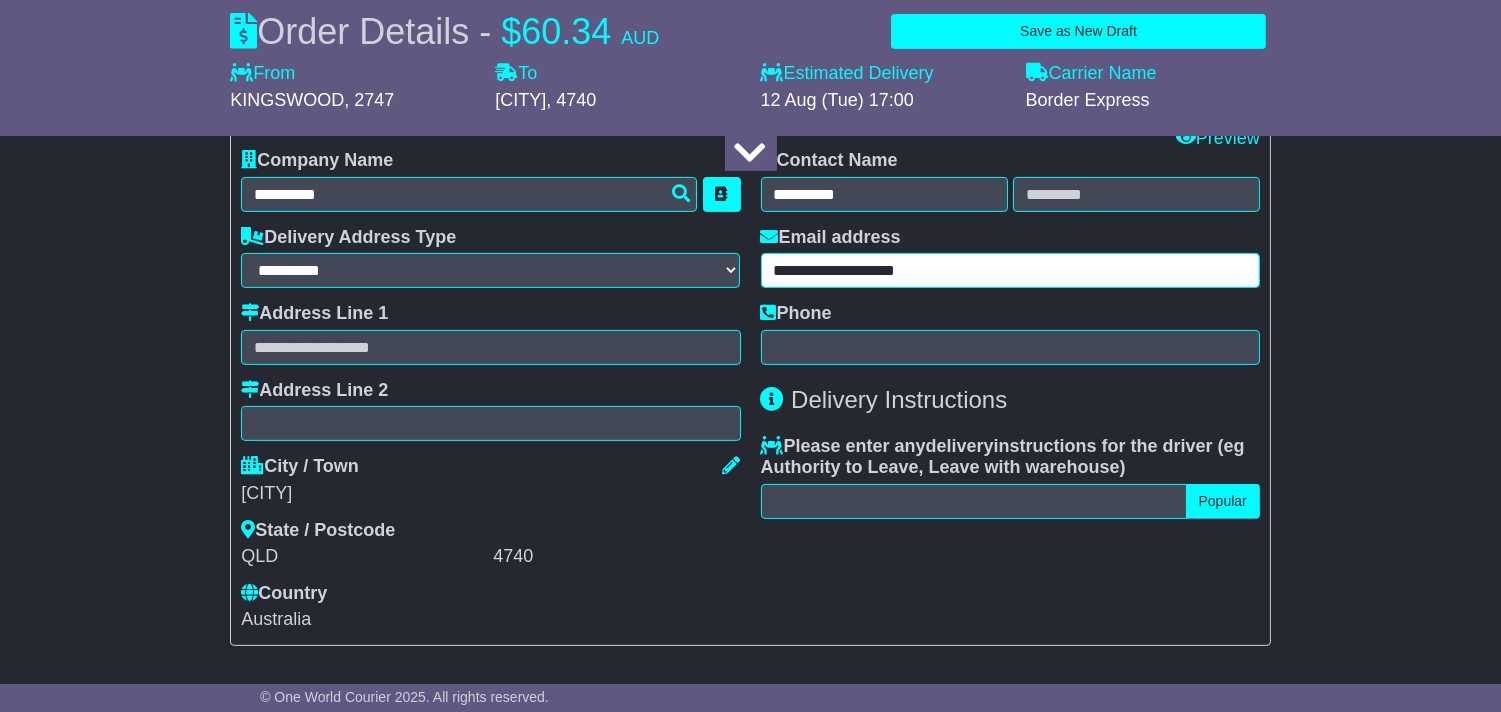 type on "**********" 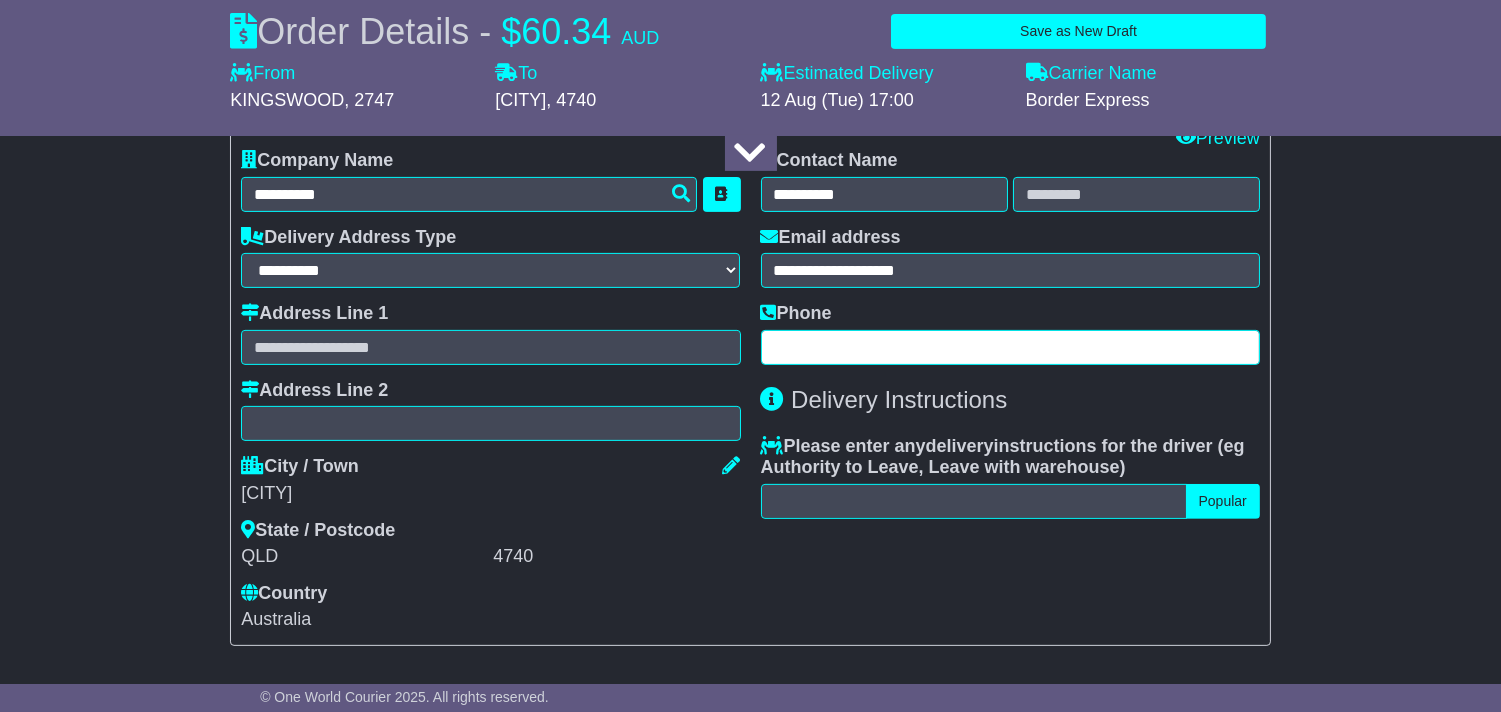 click at bounding box center (1010, 347) 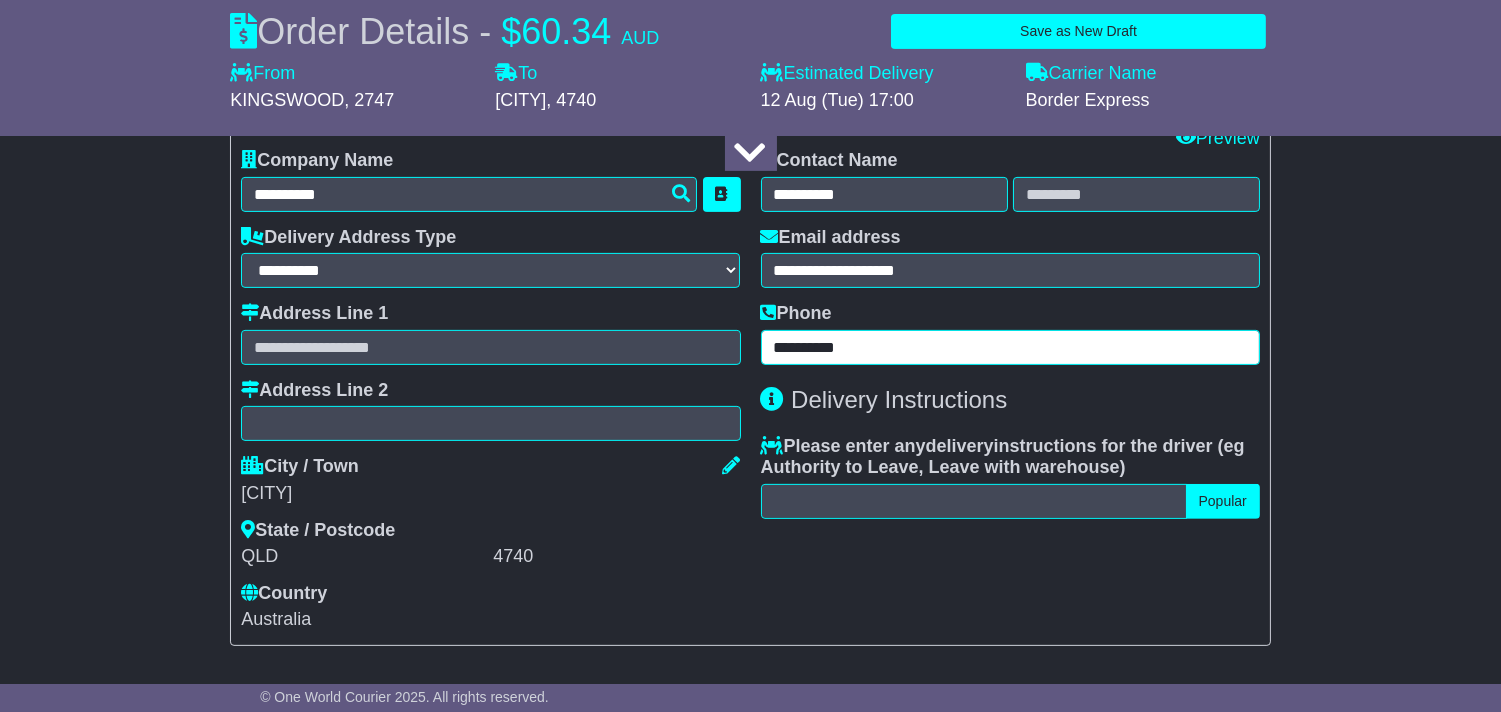 type on "**********" 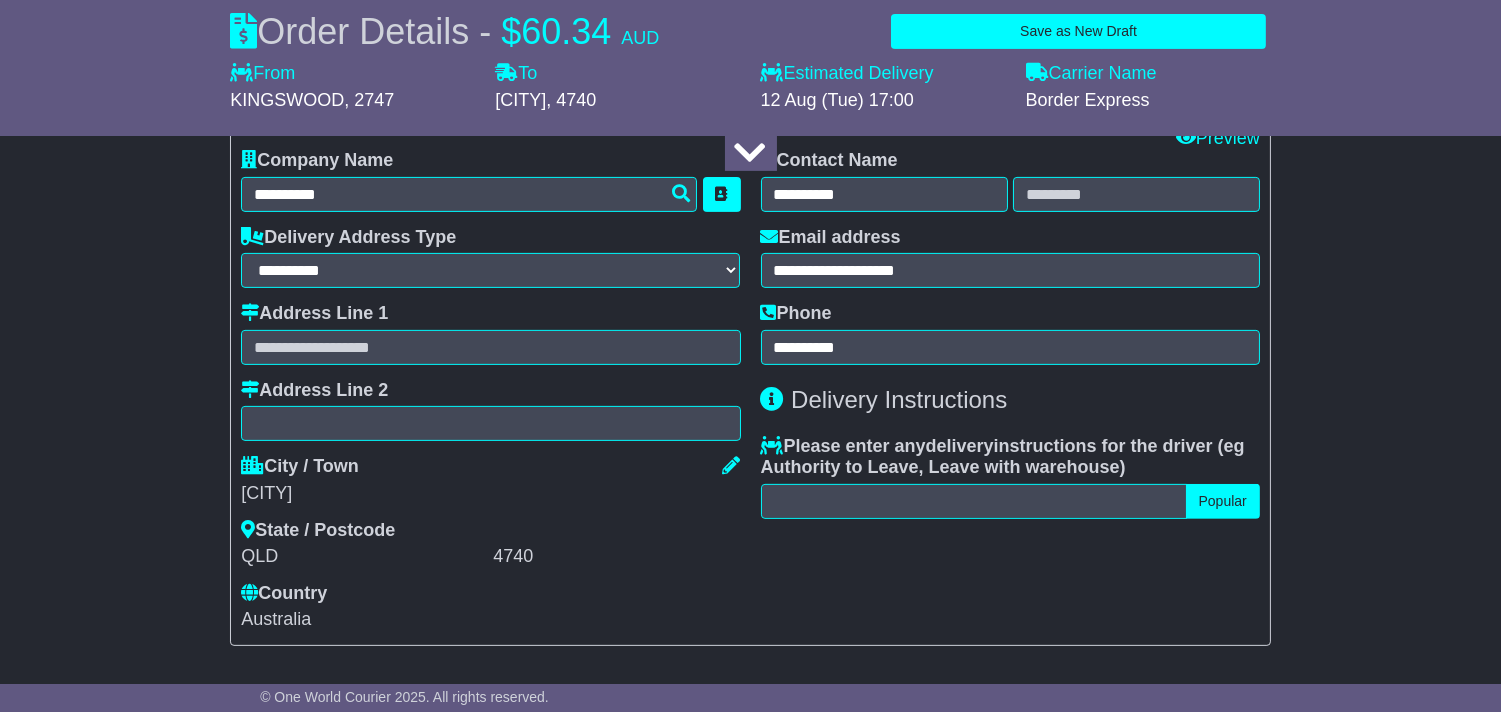 click on "Contact Name
[NAME]
Email address
[EMAIL]
Phone
[PHONE]
Delivery Instructions
Please enter any  delivery  instructions for the driver ( eg Authority to Leave, Leave with warehouse )
Popular
Authority to leave
Leave at front door
Leave at back door
Leave with reception" at bounding box center (1010, 390) 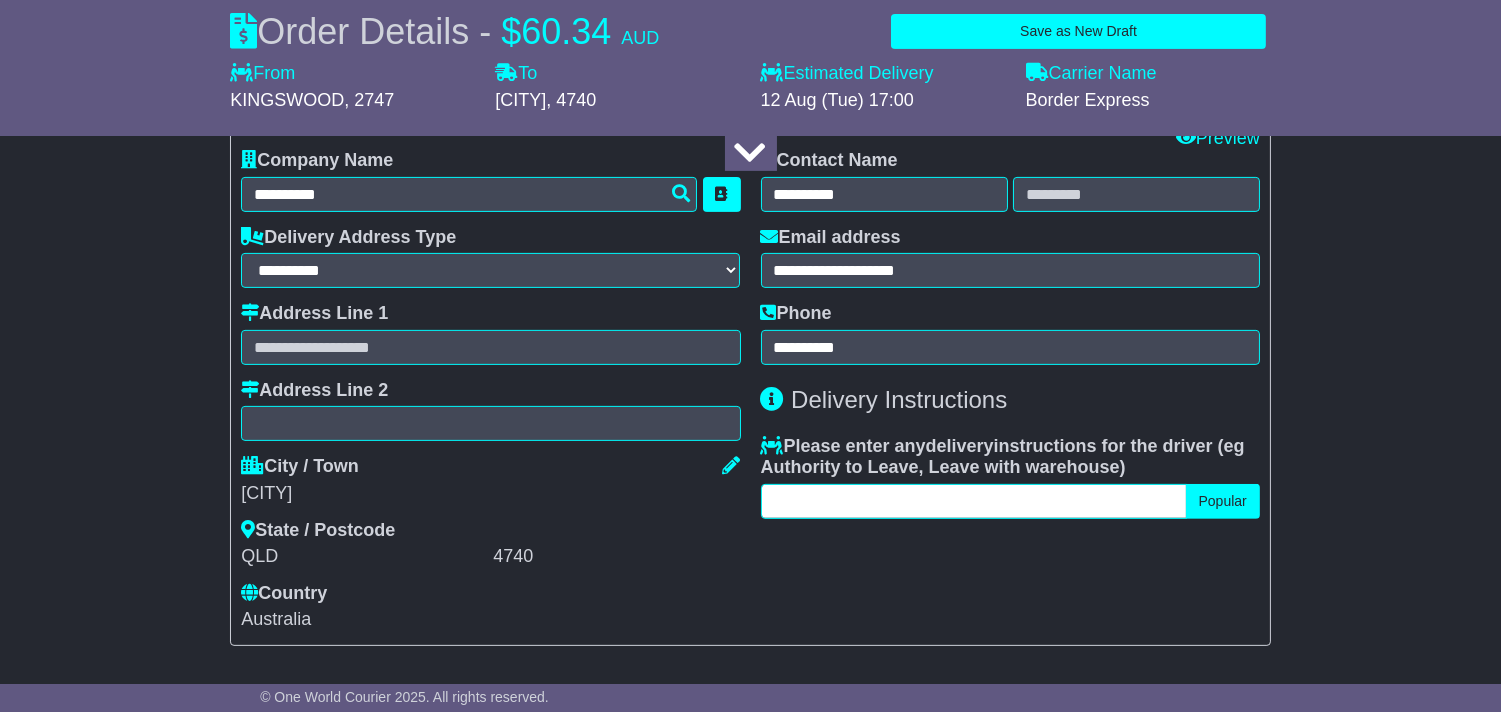 click at bounding box center (974, 501) 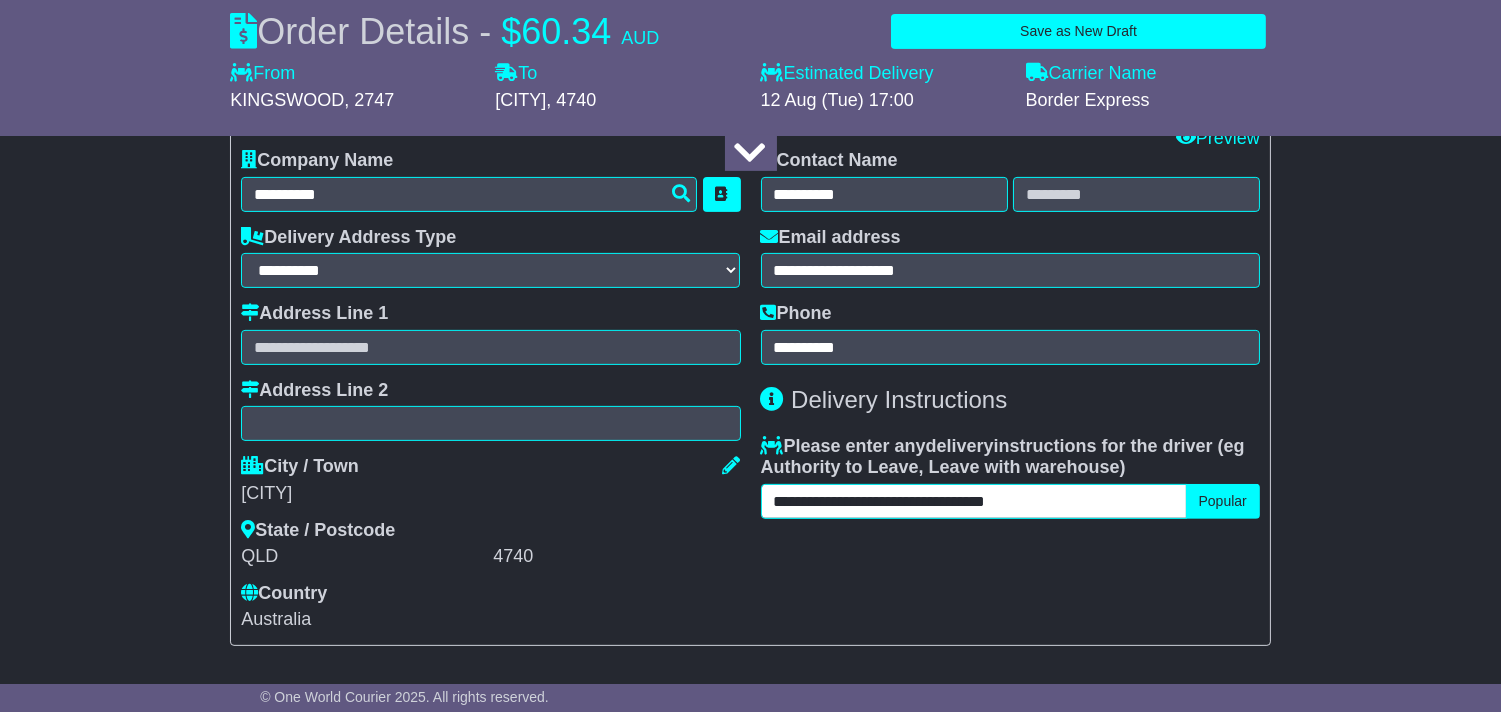 type on "**********" 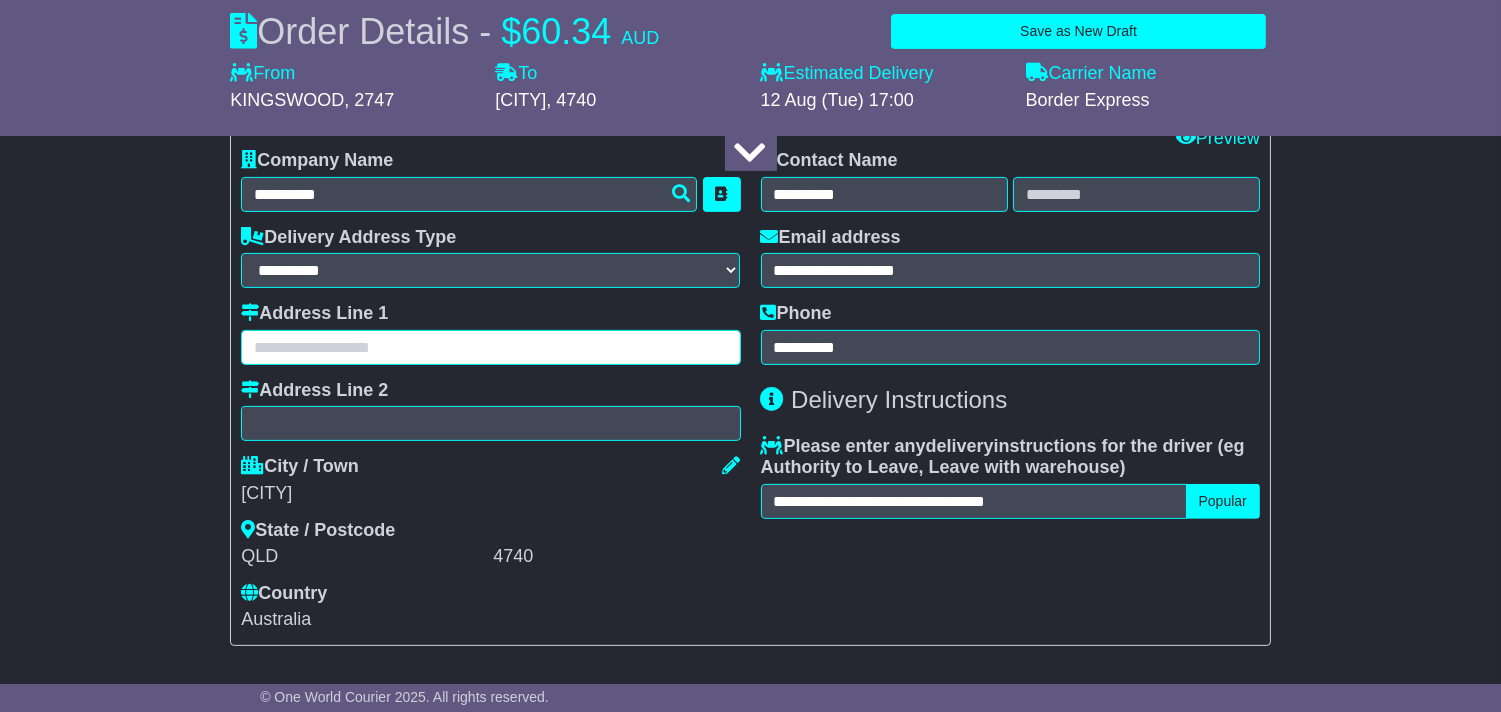 click at bounding box center [490, 347] 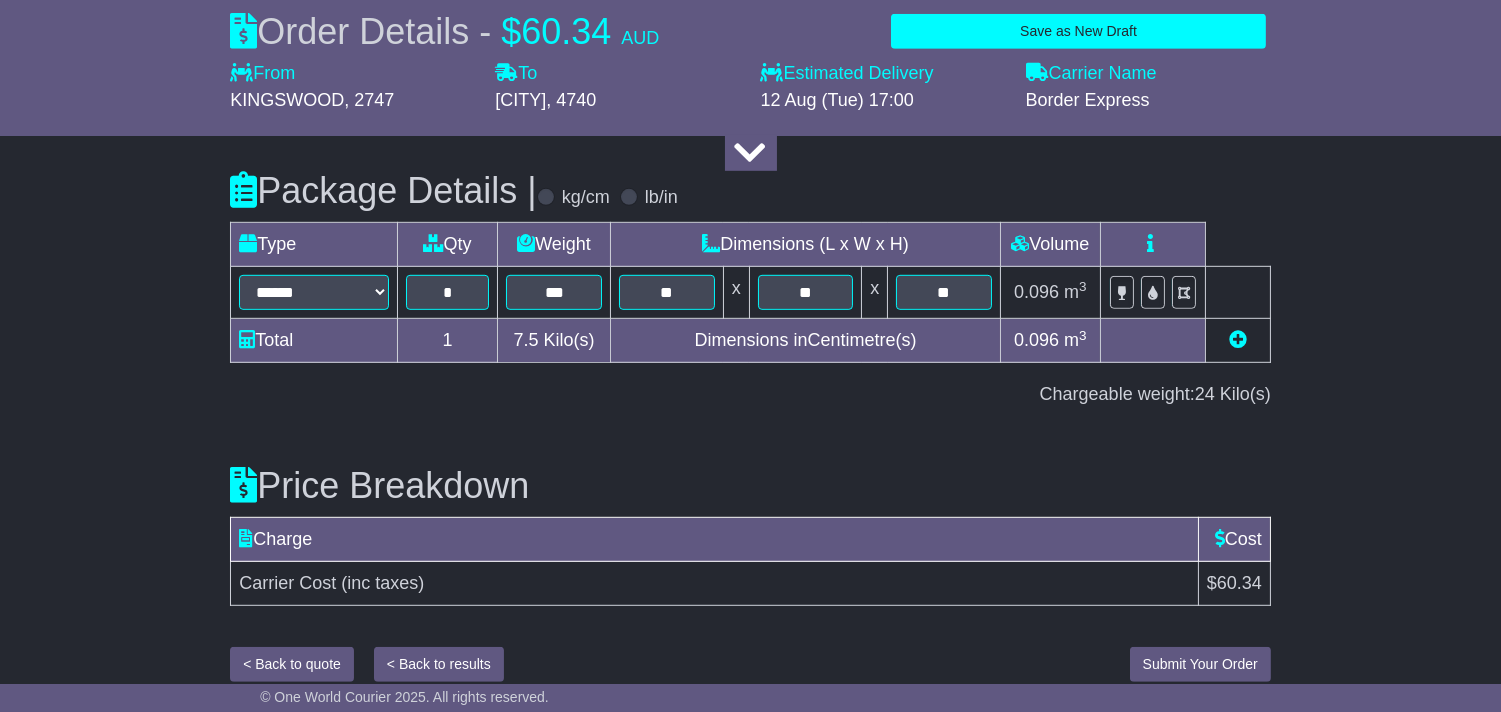 scroll, scrollTop: 2185, scrollLeft: 0, axis: vertical 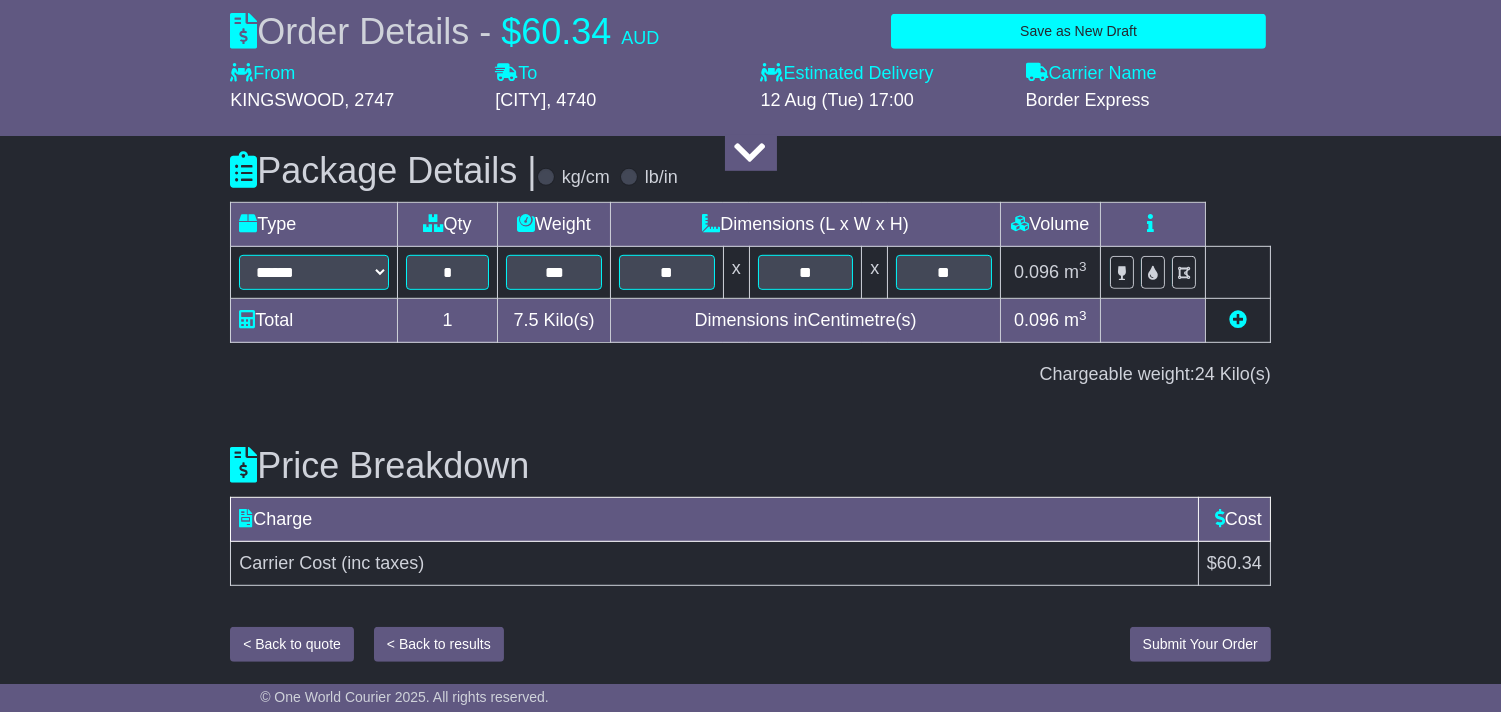 type on "**********" 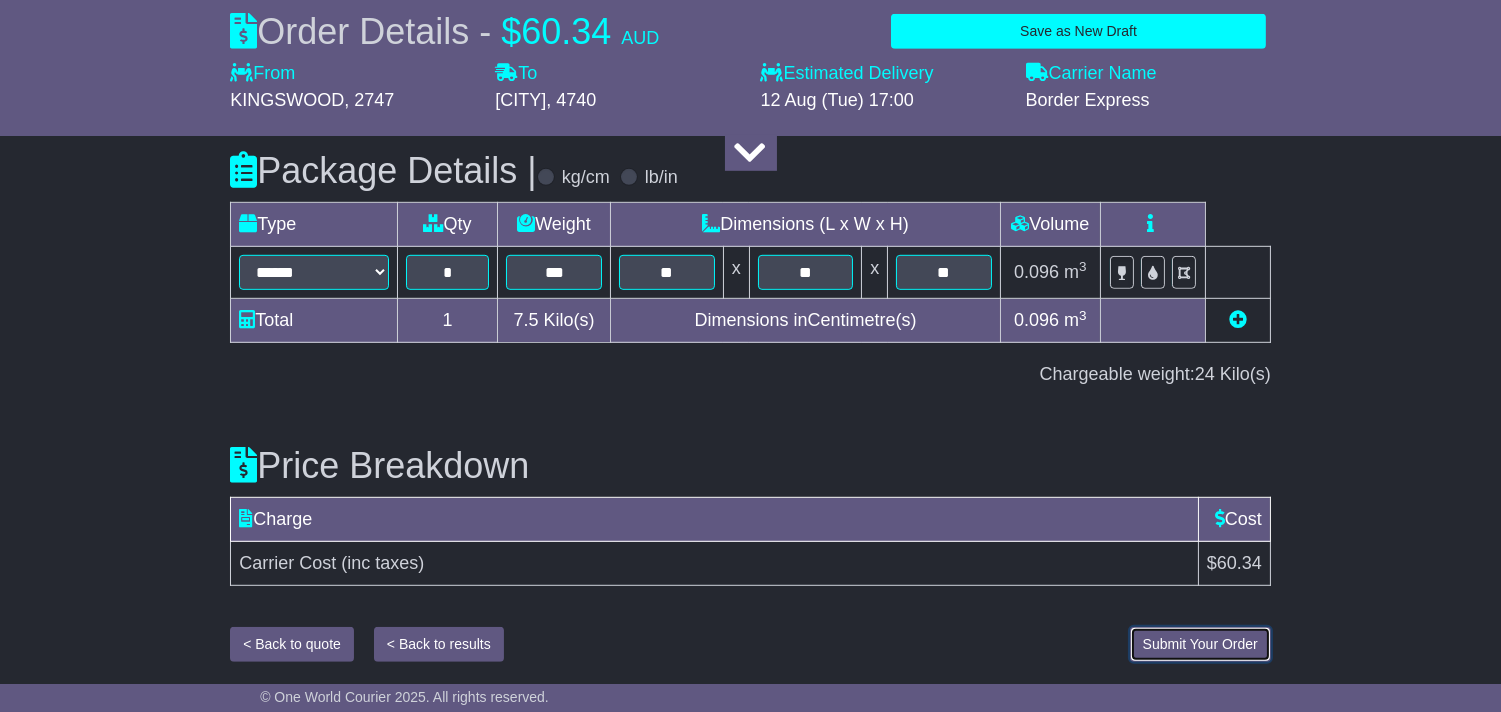 click on "Submit Your Order" at bounding box center (1200, 644) 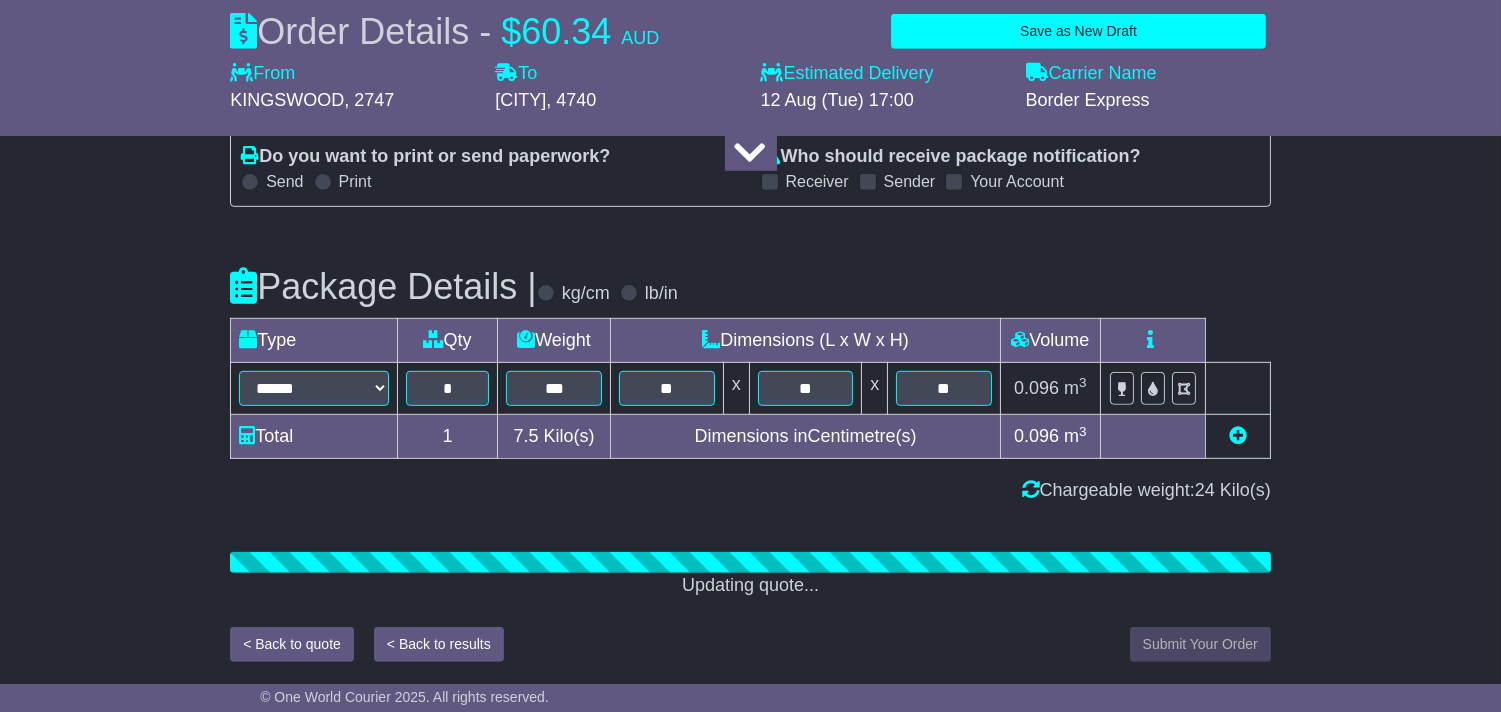 scroll, scrollTop: 2185, scrollLeft: 0, axis: vertical 